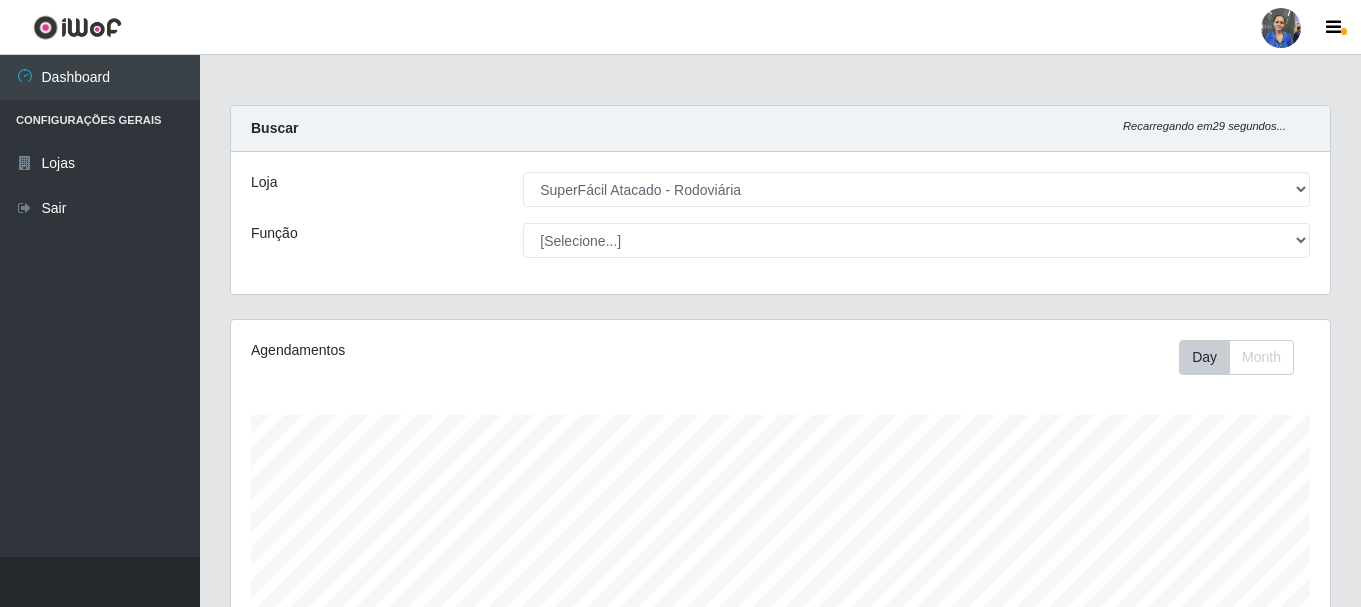 select on "400" 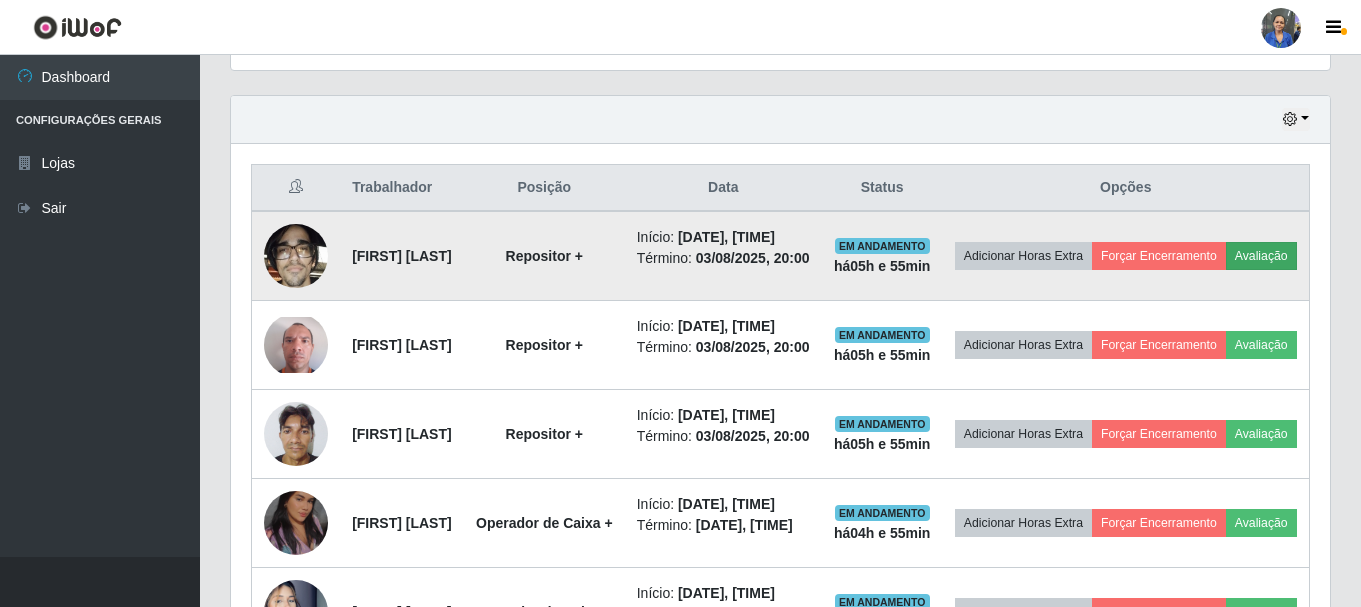 scroll, scrollTop: 999585, scrollLeft: 998901, axis: both 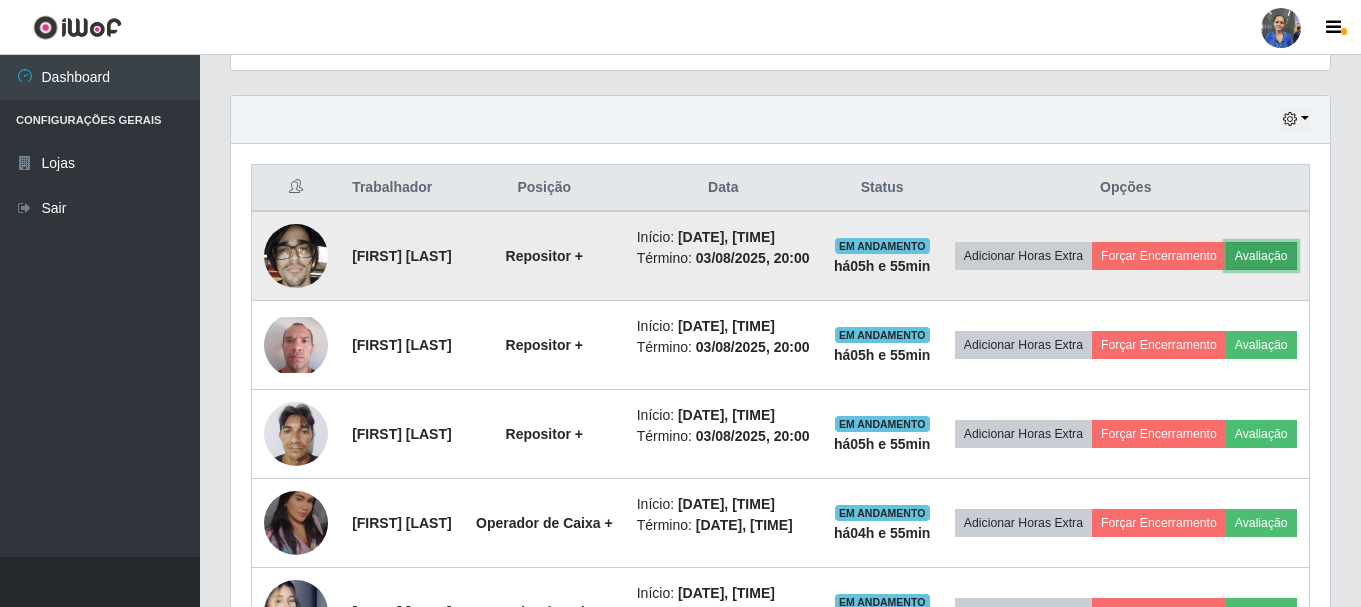 click on "Avaliação" at bounding box center (1261, 256) 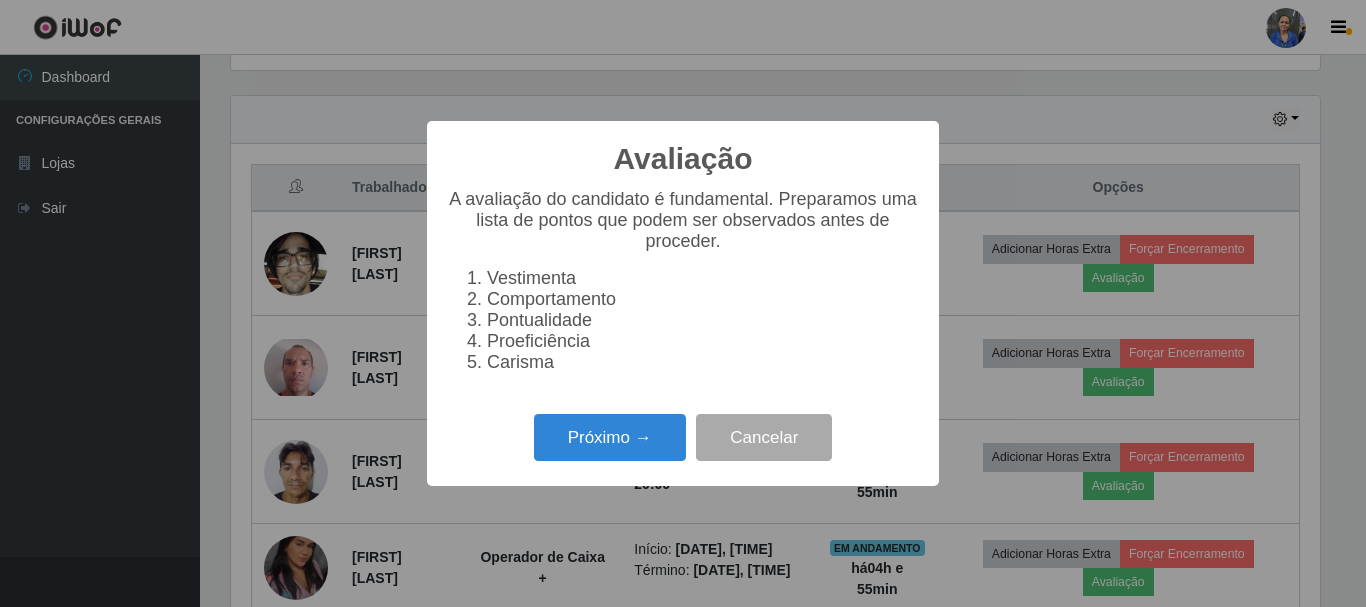 scroll, scrollTop: 999585, scrollLeft: 998911, axis: both 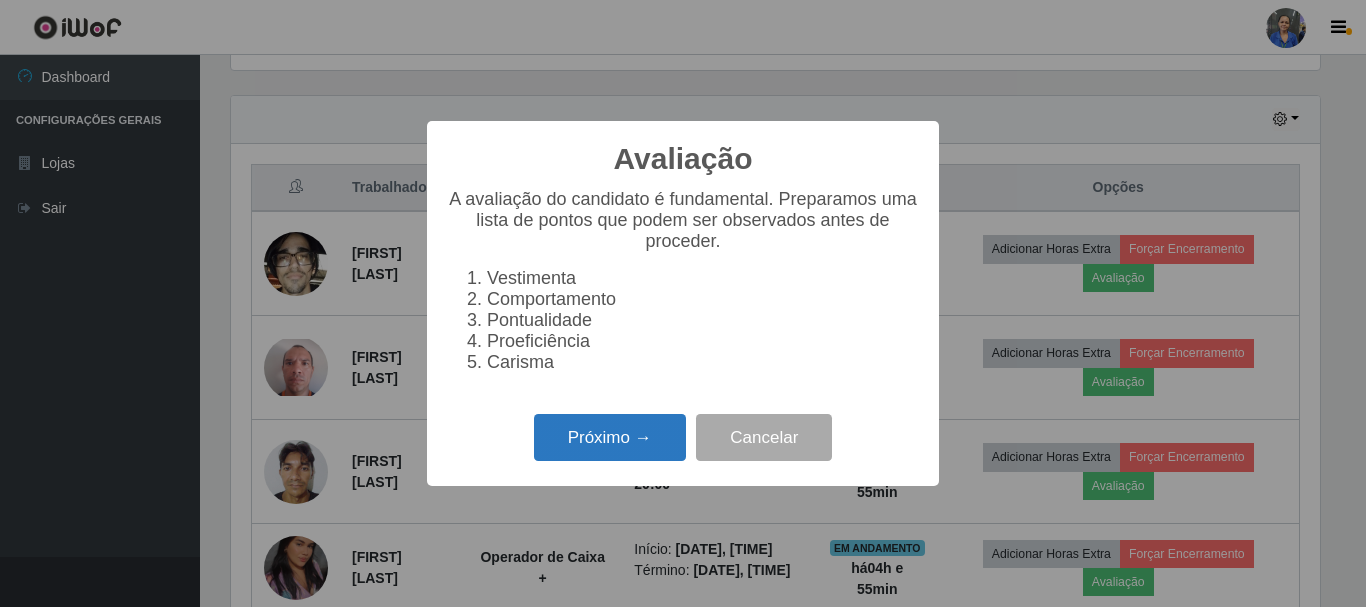 click on "Próximo →" at bounding box center (610, 437) 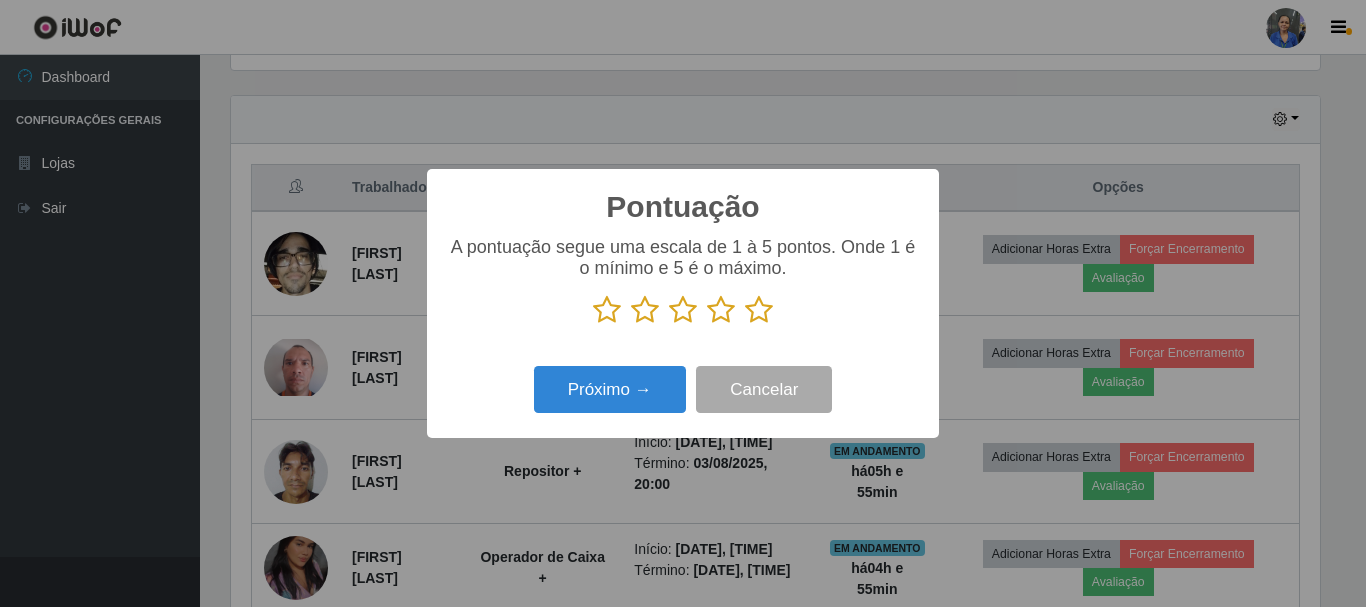 click at bounding box center (759, 310) 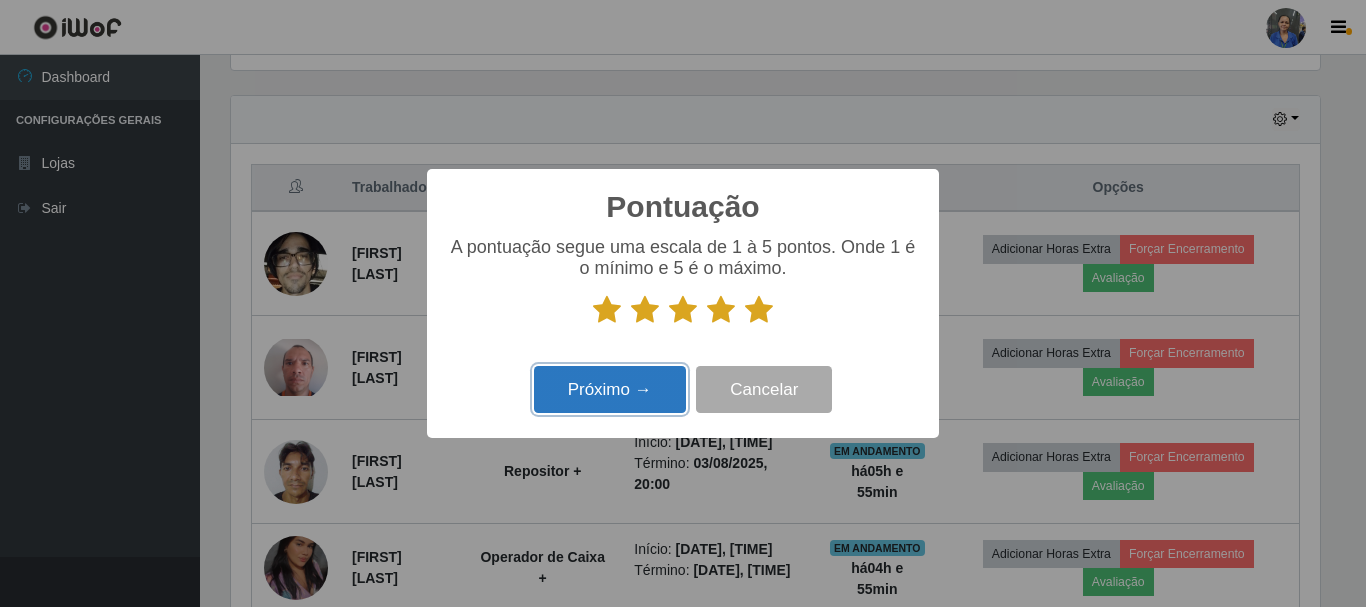 click on "Próximo →" at bounding box center (610, 389) 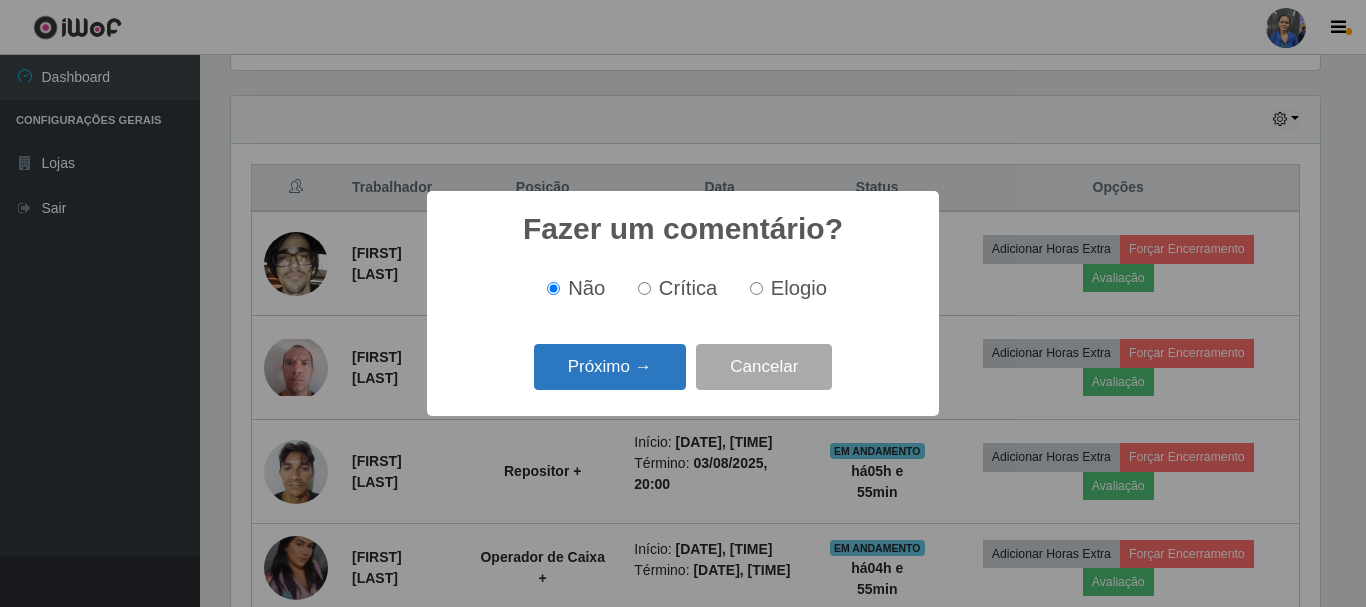 click on "Próximo →" at bounding box center [610, 367] 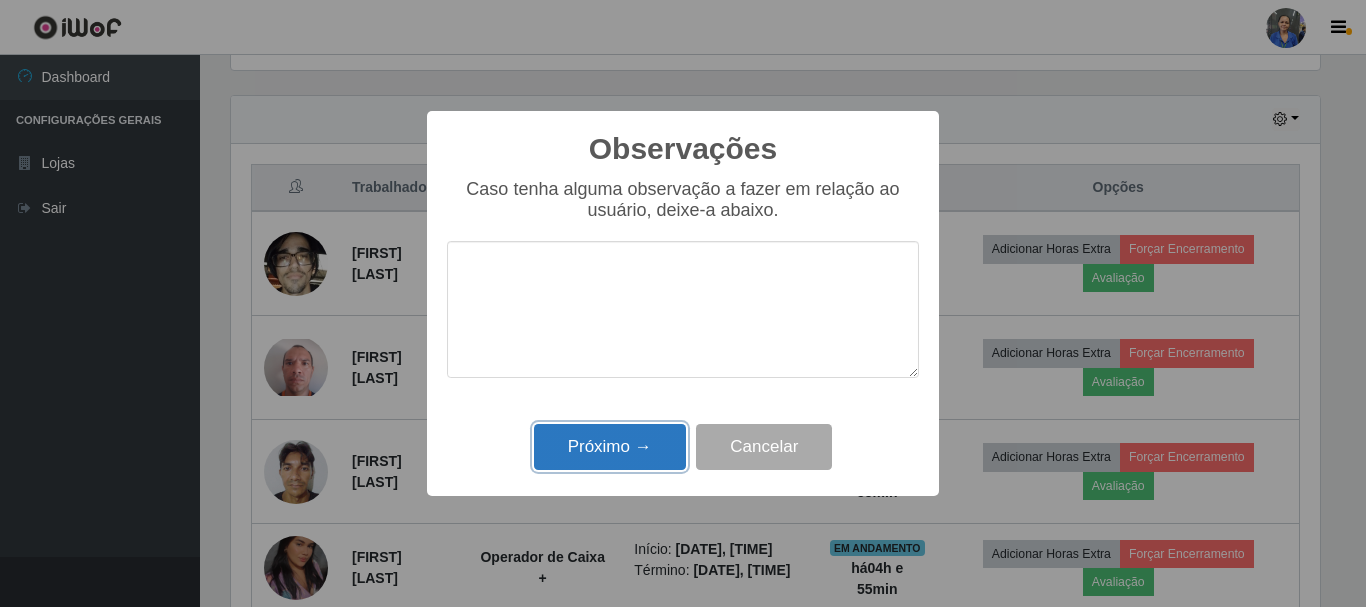 click on "Próximo →" at bounding box center (610, 447) 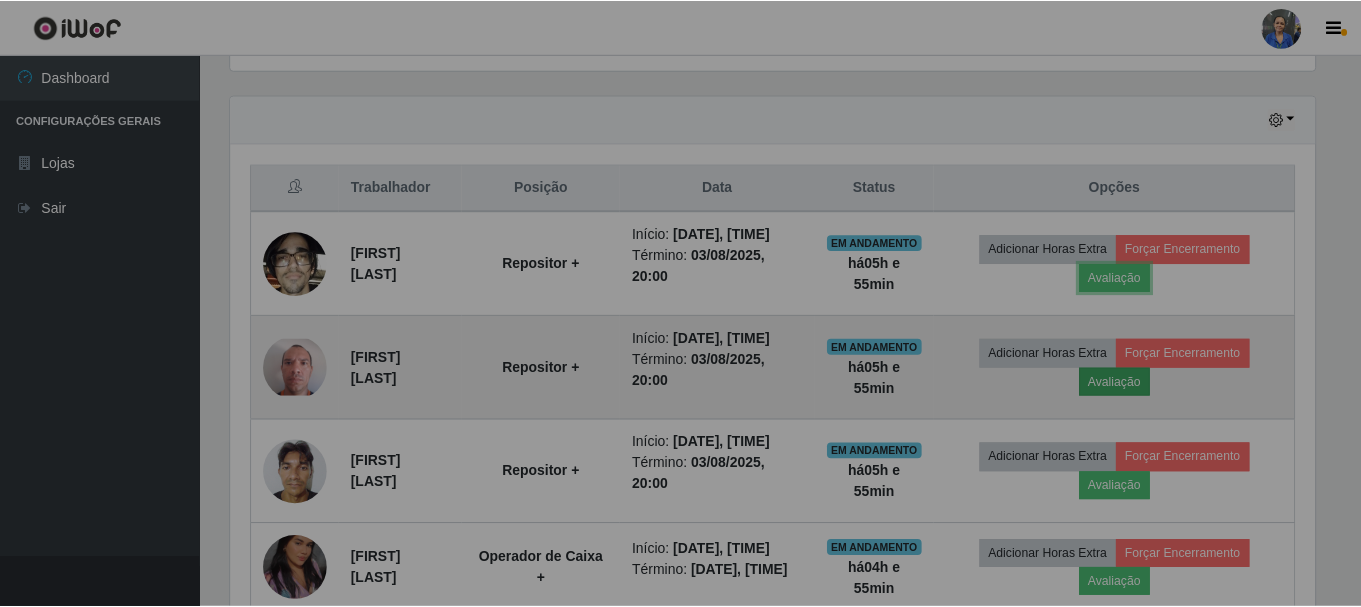 scroll, scrollTop: 999585, scrollLeft: 998901, axis: both 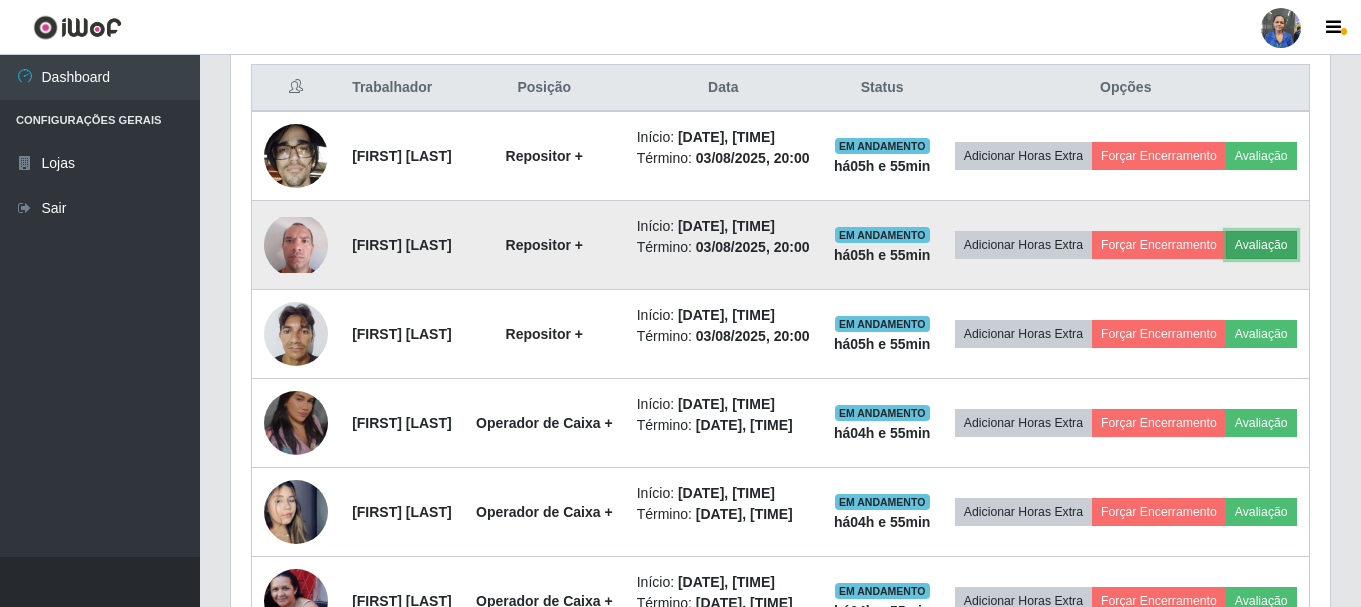 click on "Avaliação" at bounding box center [1261, 245] 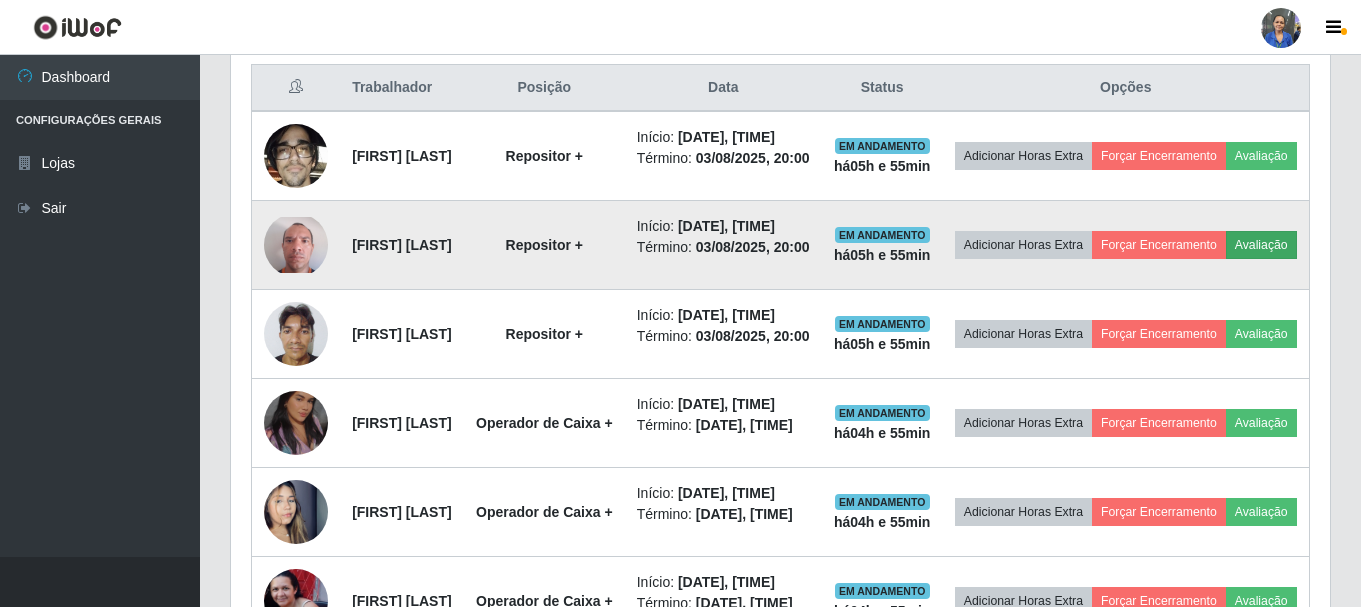 scroll, scrollTop: 999585, scrollLeft: 998911, axis: both 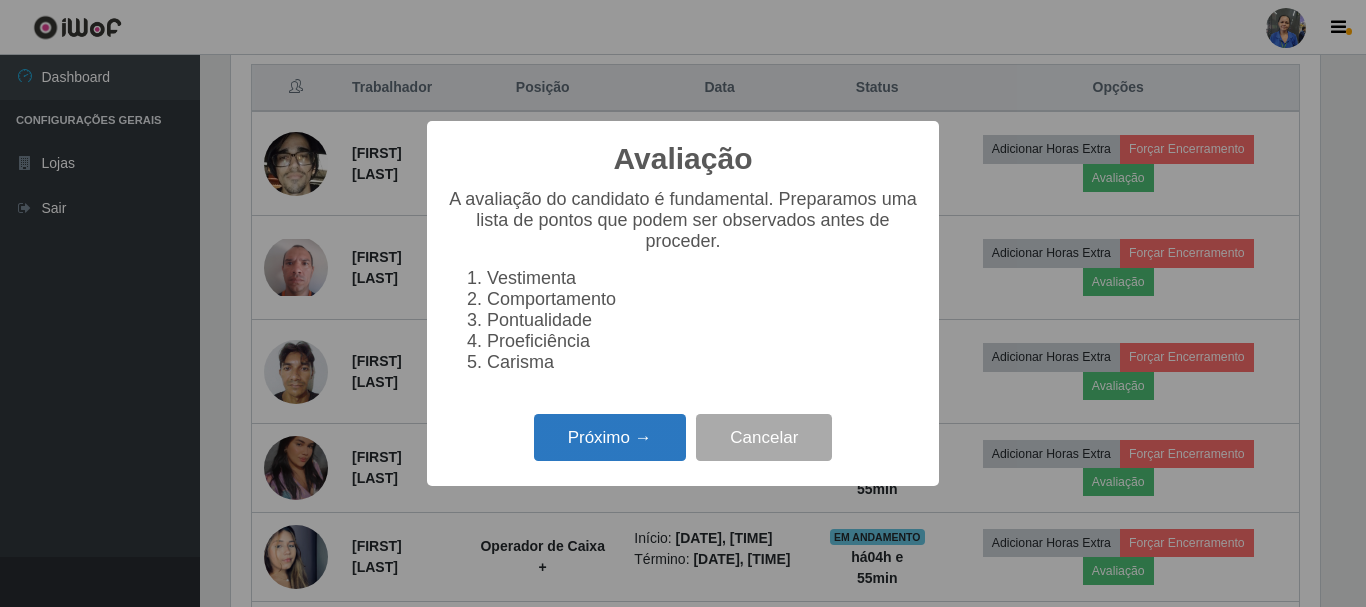 click on "Próximo →" at bounding box center (610, 437) 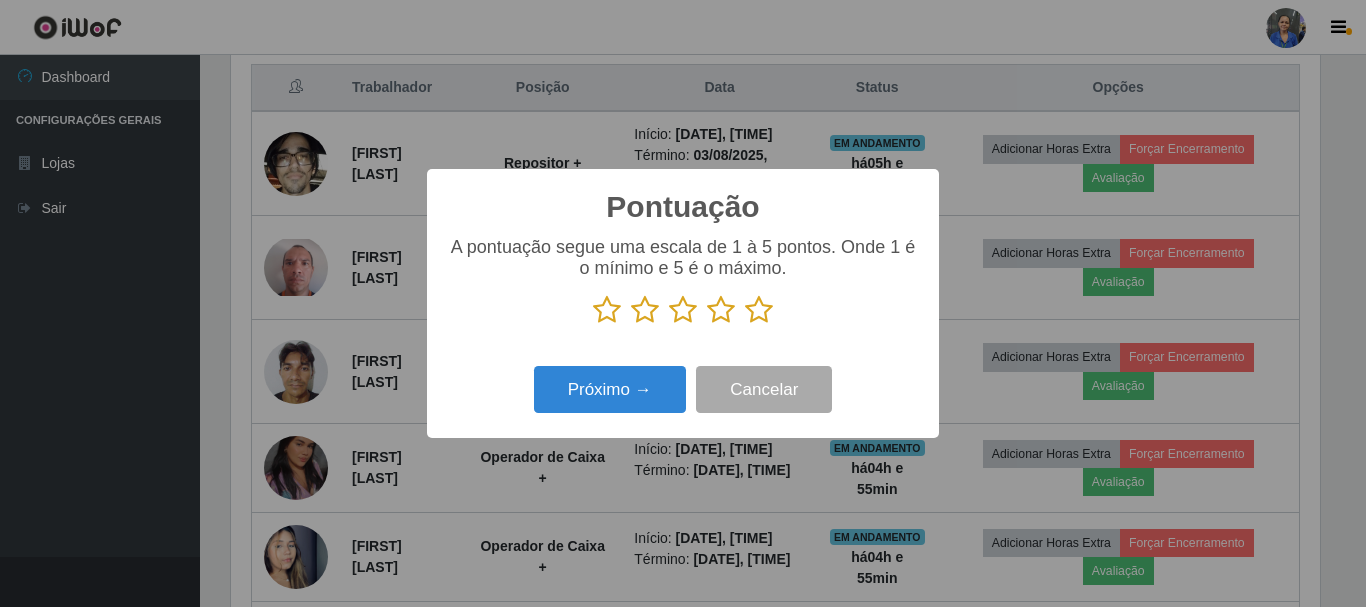 scroll, scrollTop: 999585, scrollLeft: 998911, axis: both 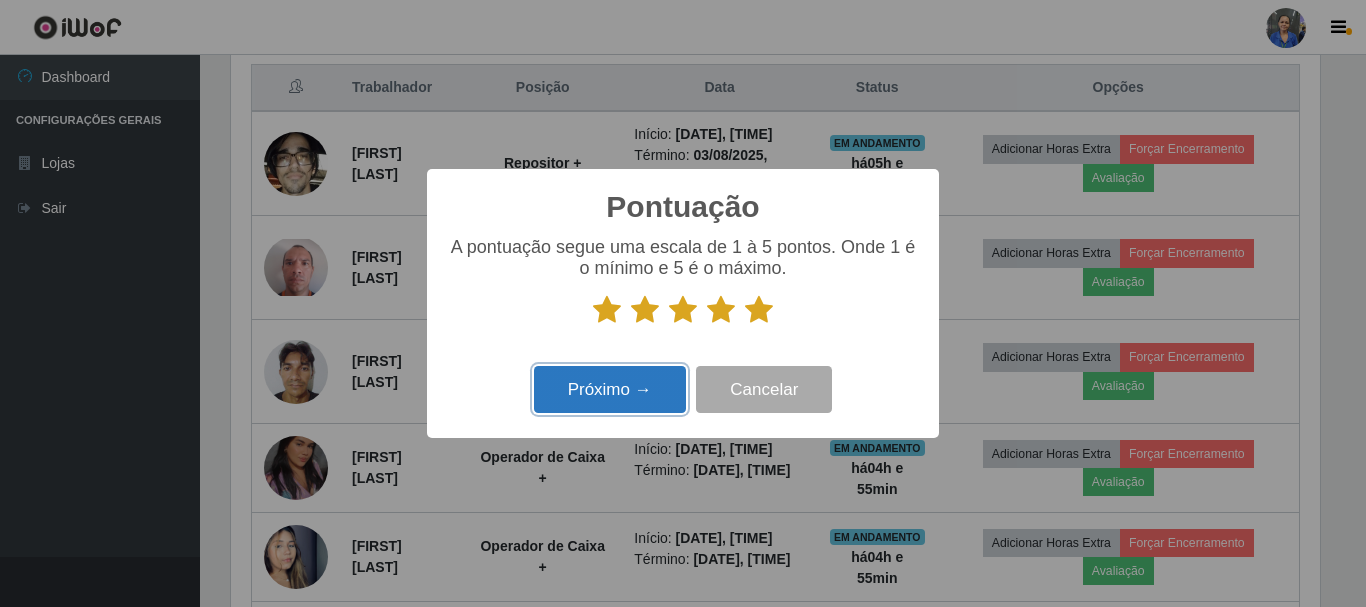 click on "Próximo →" at bounding box center (610, 389) 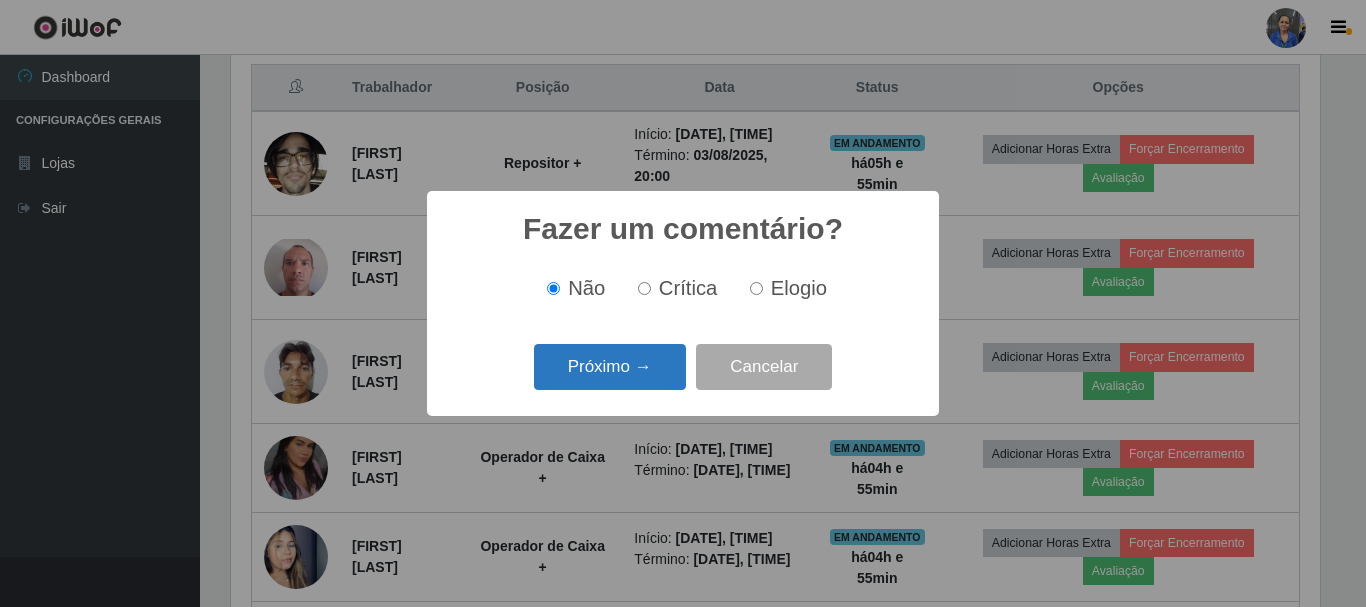 click on "Próximo →" at bounding box center (610, 367) 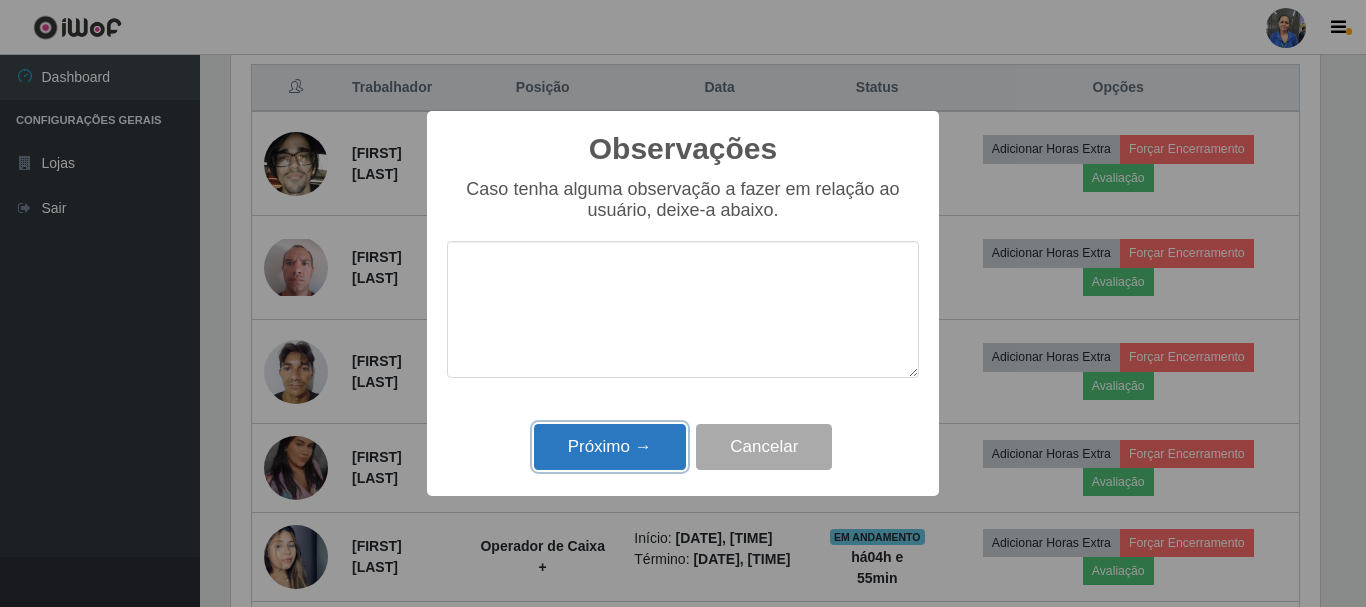 click on "Próximo →" at bounding box center [610, 447] 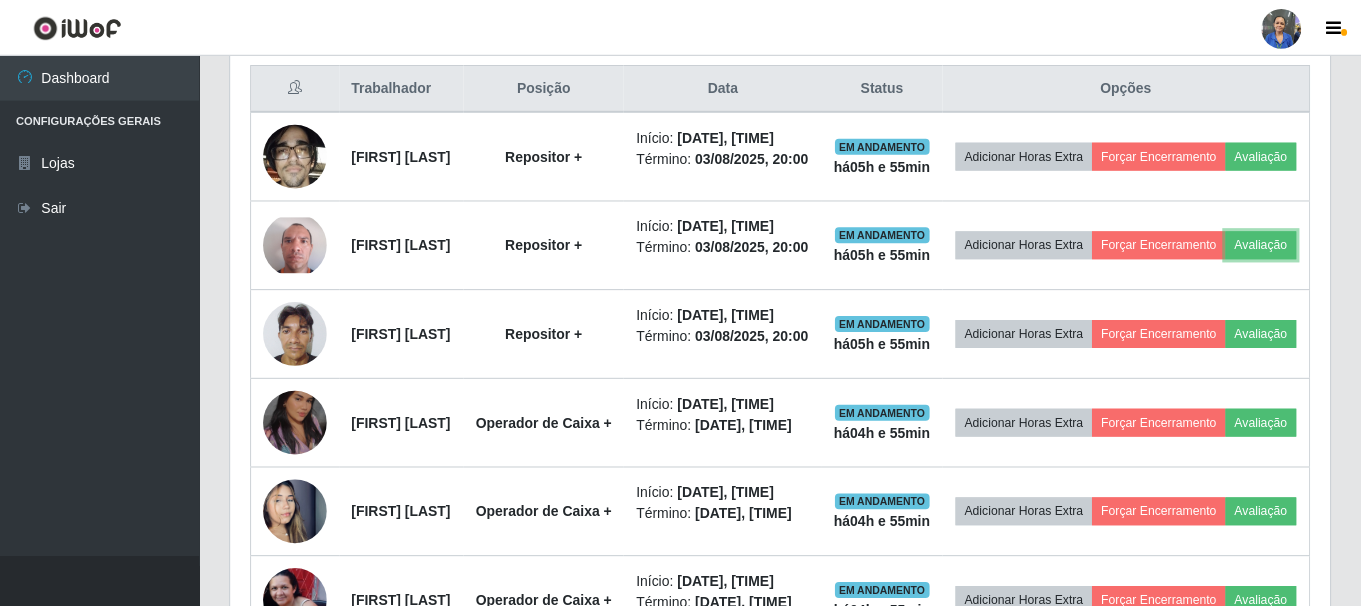 scroll, scrollTop: 999585, scrollLeft: 998901, axis: both 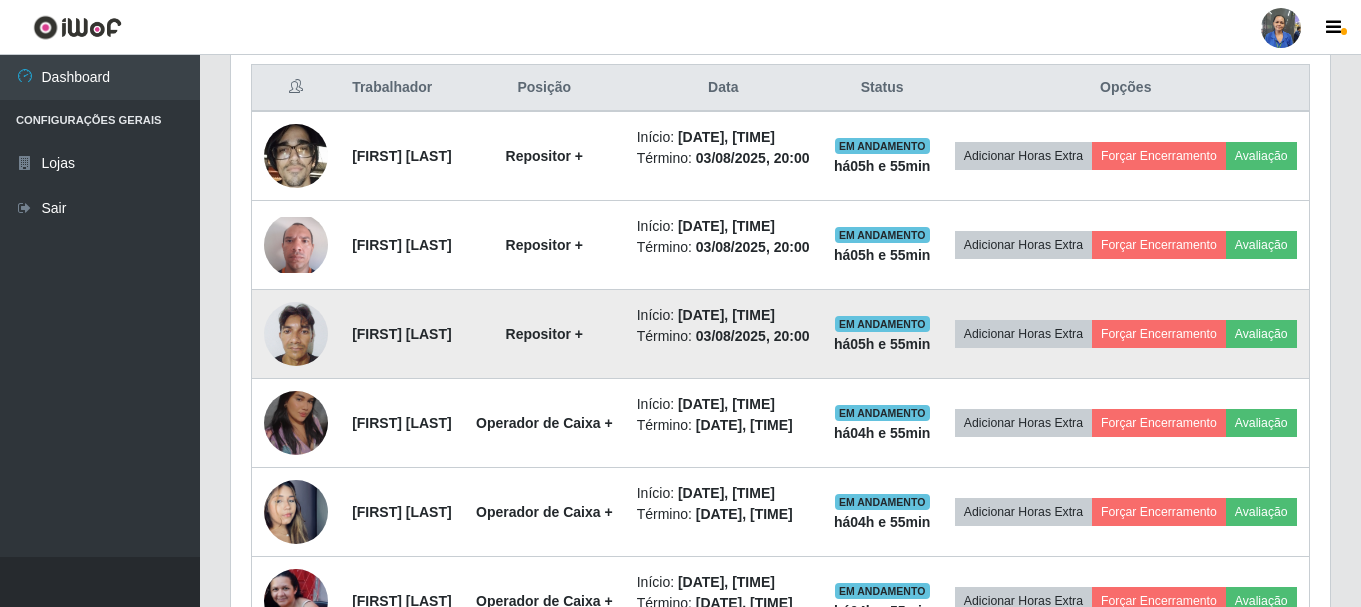 click on "Adicionar Horas Extra Forçar Encerramento Avaliação" at bounding box center [1126, 334] 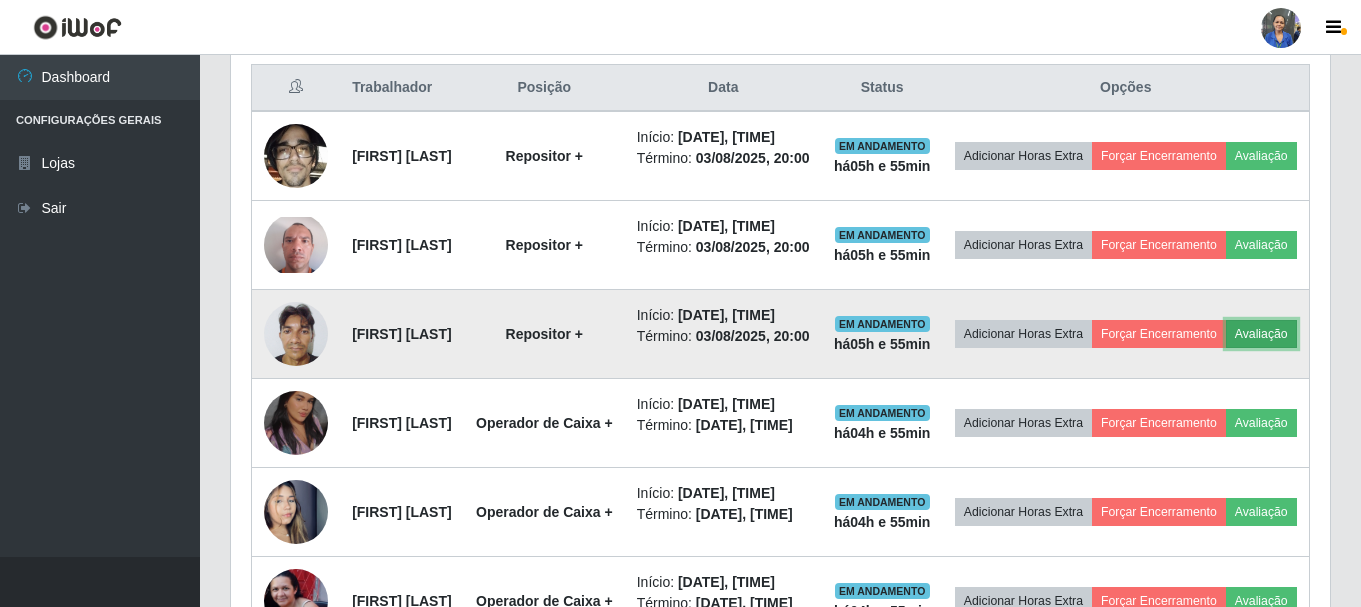 click on "Avaliação" at bounding box center [1261, 334] 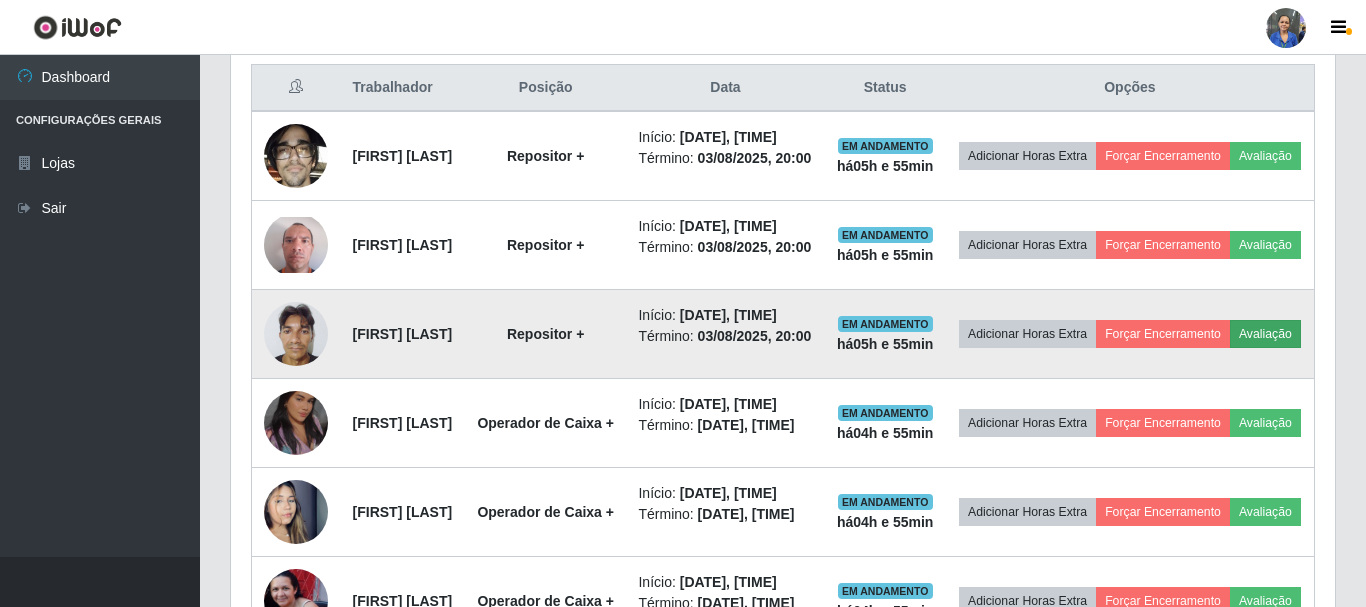 scroll, scrollTop: 999585, scrollLeft: 998911, axis: both 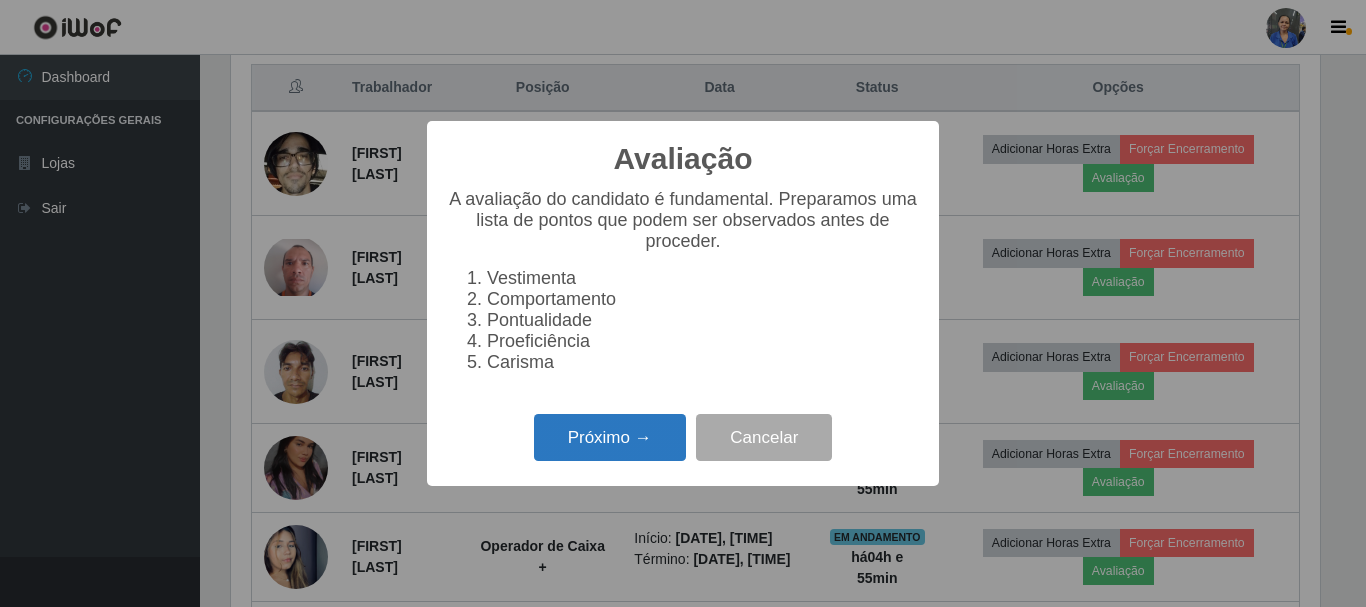 click on "Próximo →" at bounding box center (610, 437) 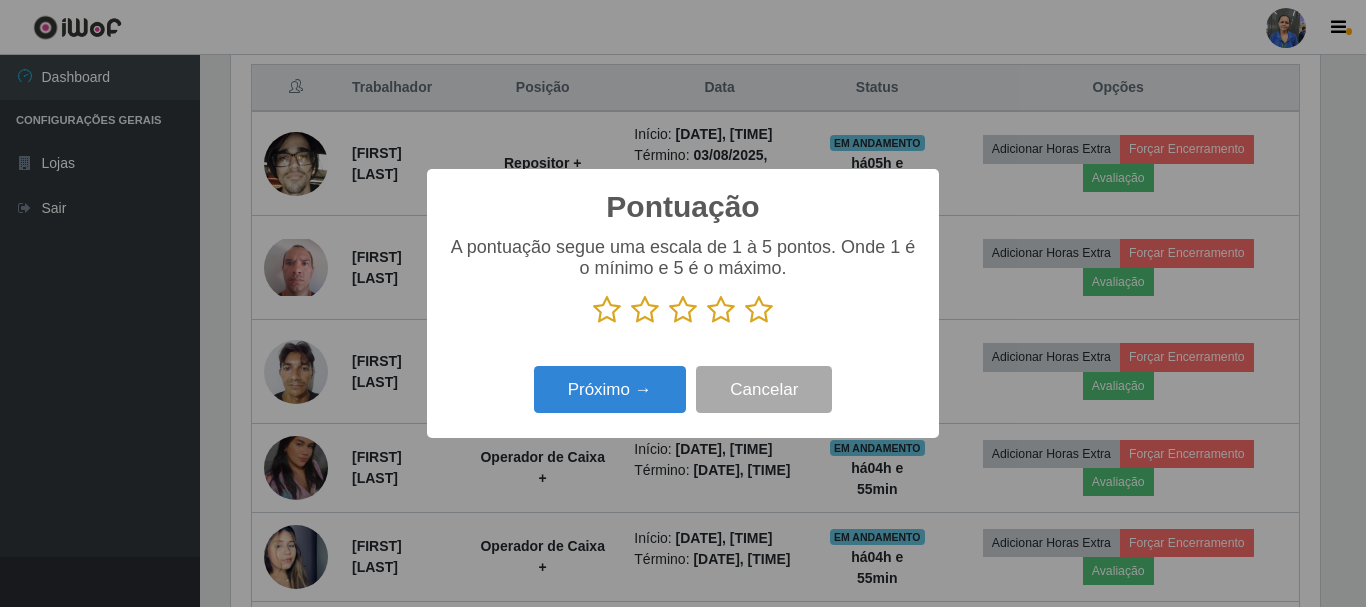 click at bounding box center (759, 310) 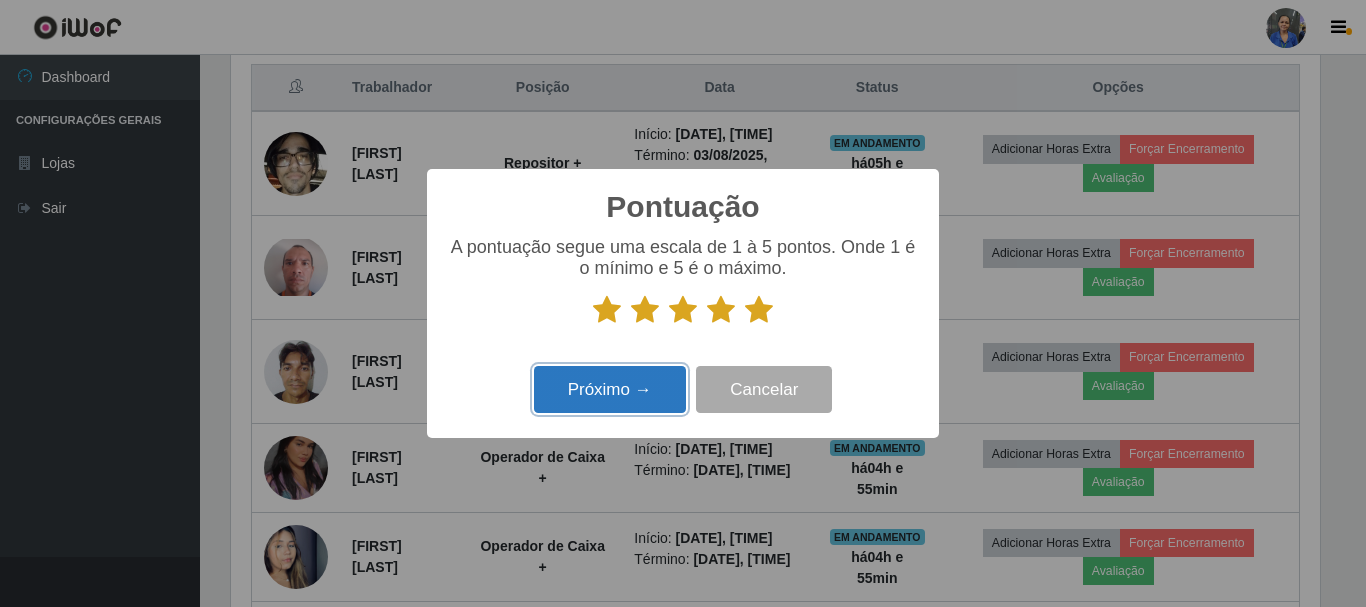click on "Próximo →" at bounding box center [610, 389] 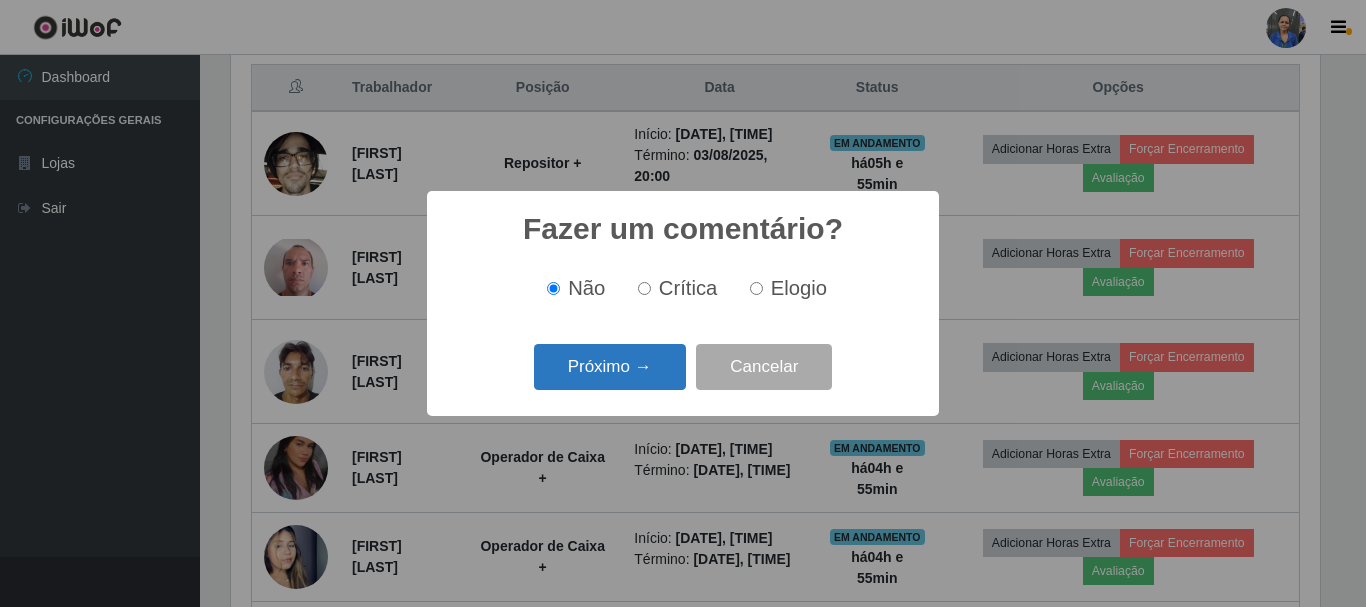 click on "Próximo →" at bounding box center [610, 367] 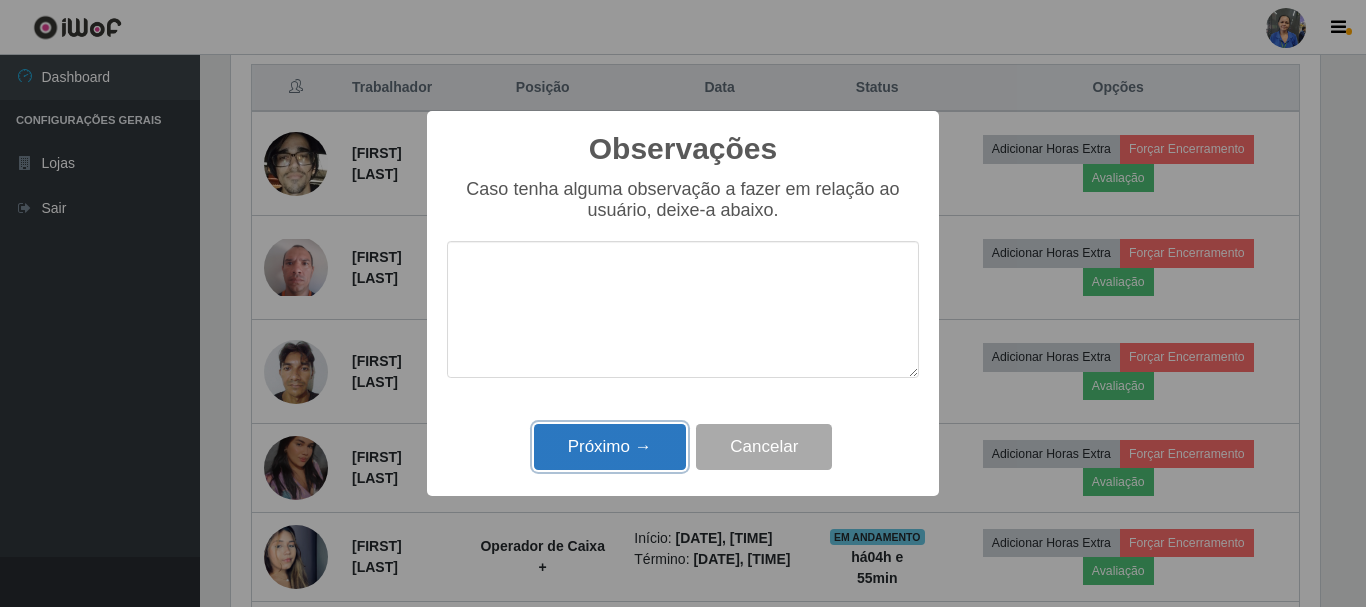 click on "Próximo →" at bounding box center (610, 447) 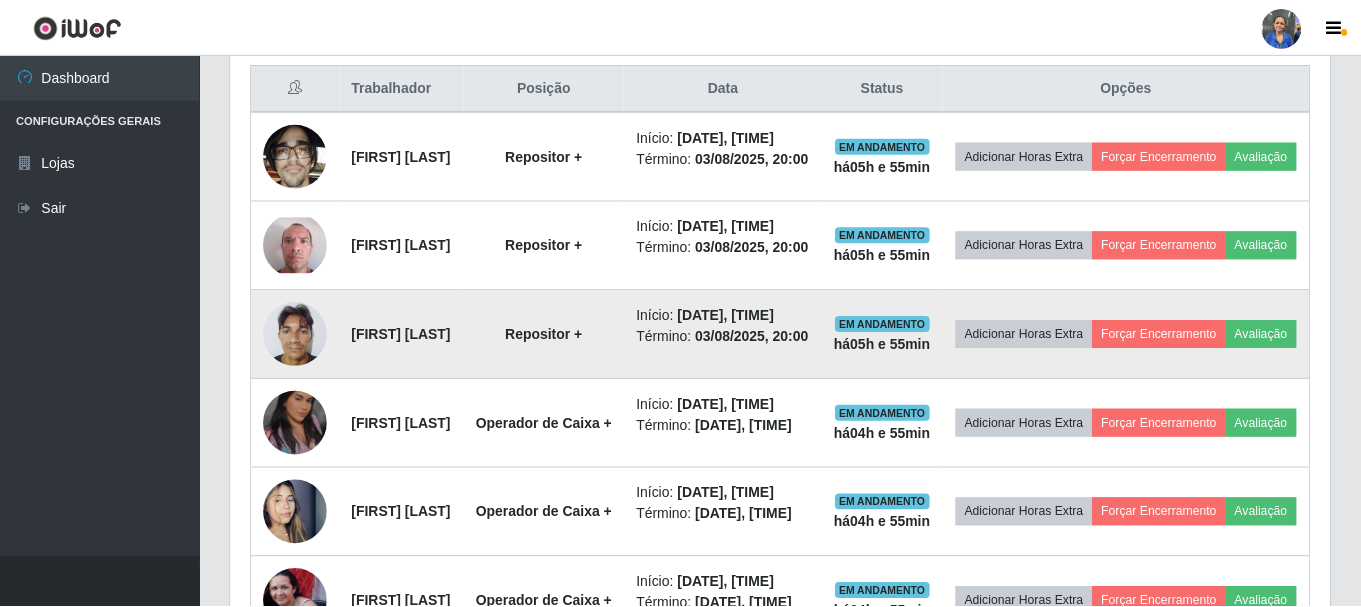 scroll, scrollTop: 999585, scrollLeft: 998901, axis: both 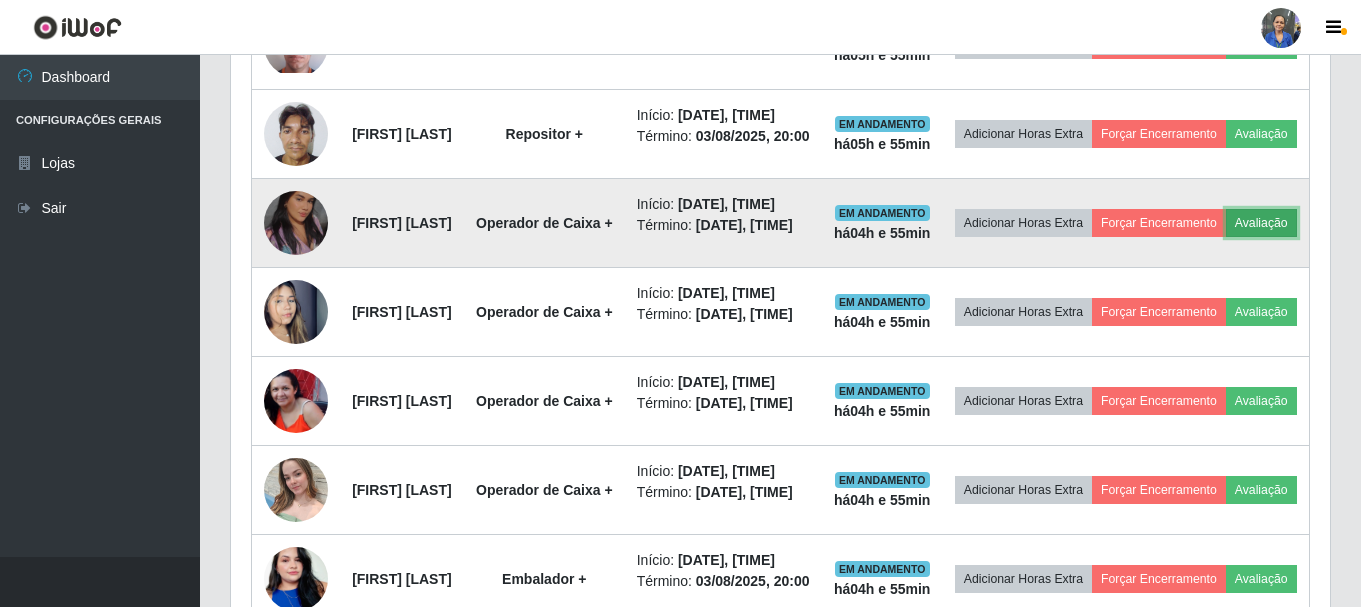 click on "Avaliação" at bounding box center [1261, 223] 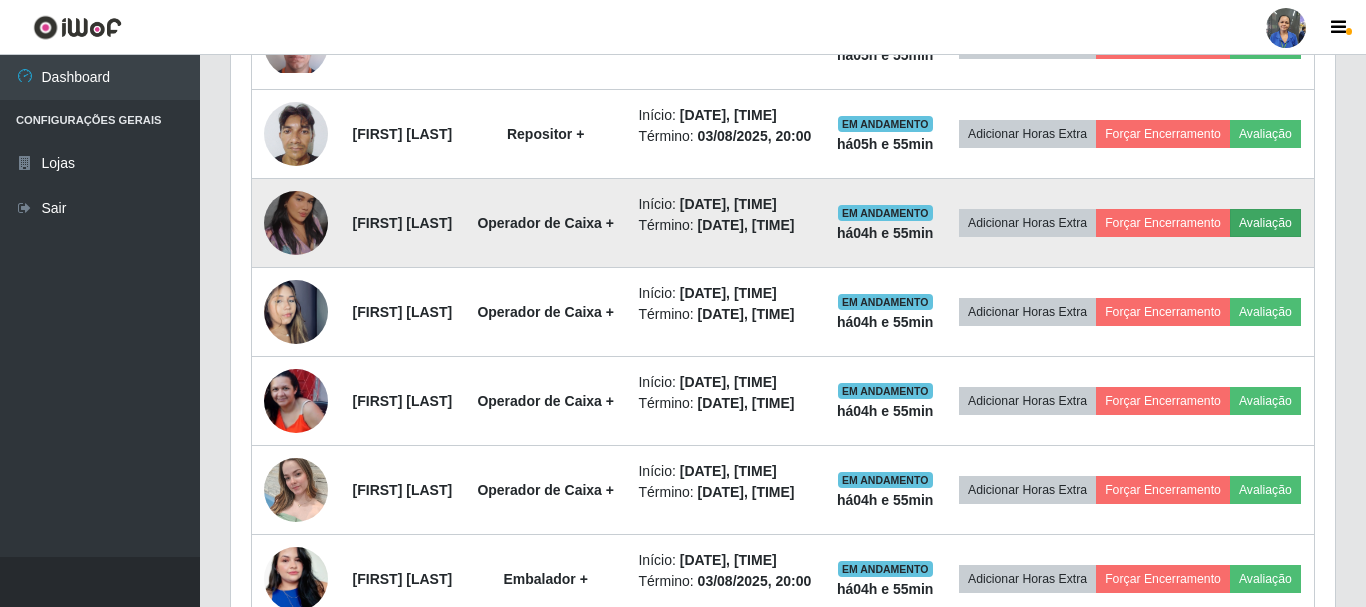 scroll, scrollTop: 999585, scrollLeft: 998911, axis: both 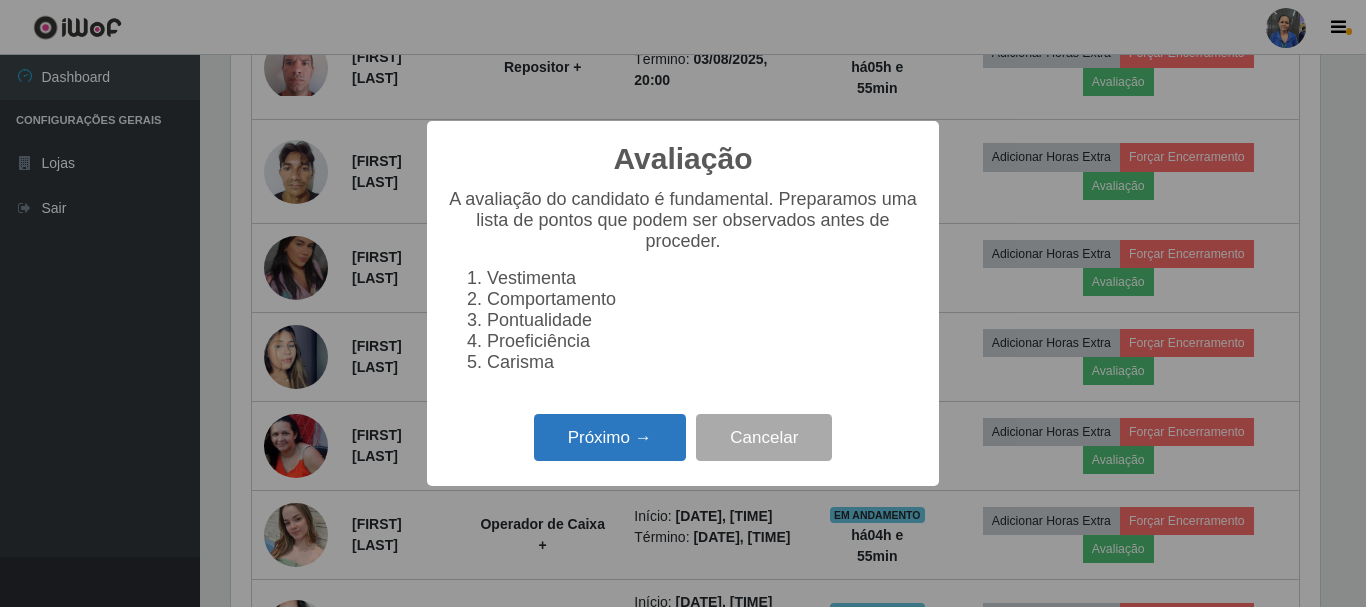 click on "Próximo →" at bounding box center (610, 437) 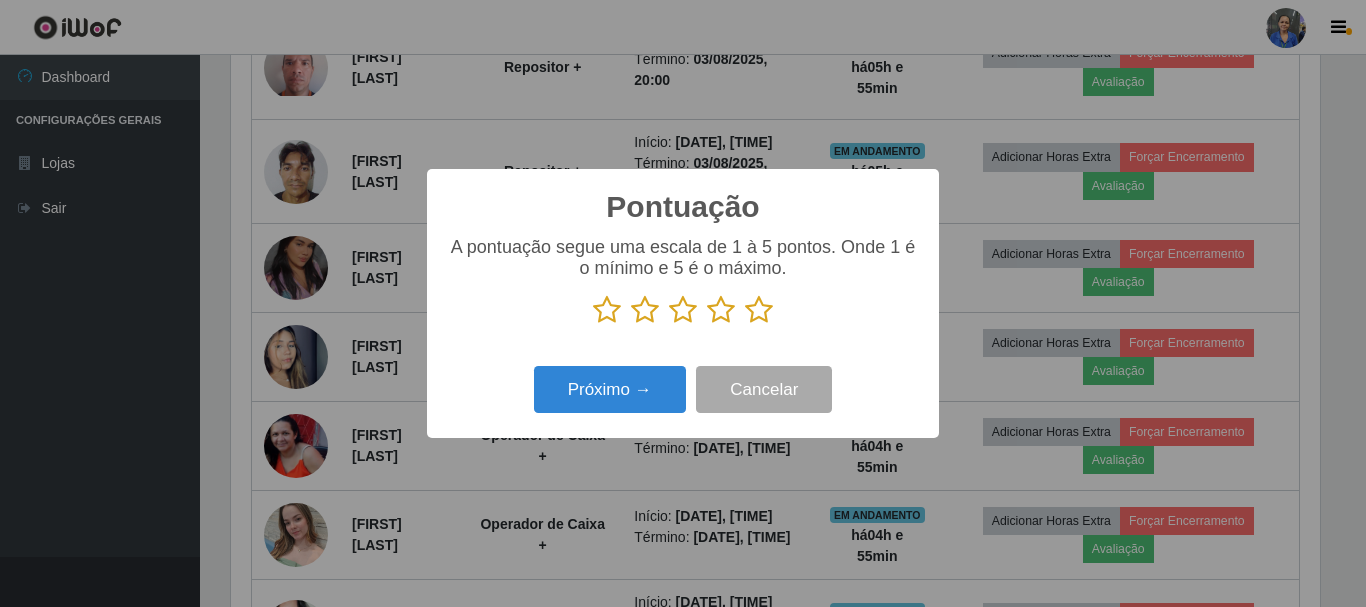 scroll, scrollTop: 999585, scrollLeft: 998911, axis: both 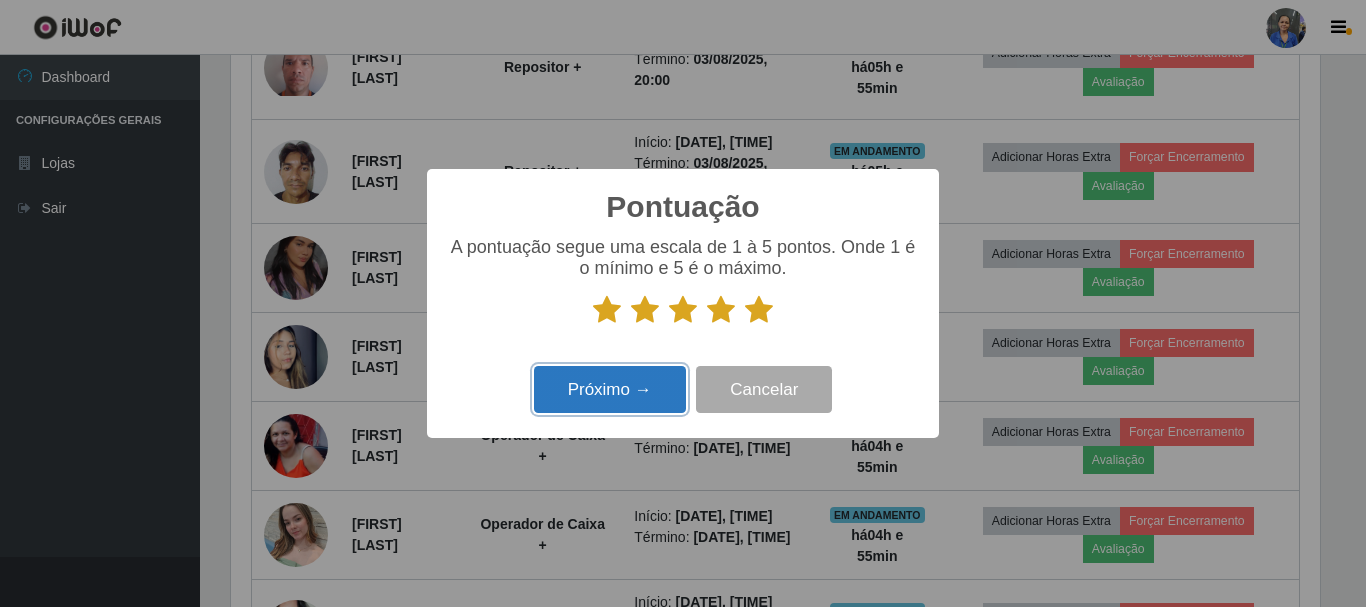click on "Próximo →" at bounding box center [610, 389] 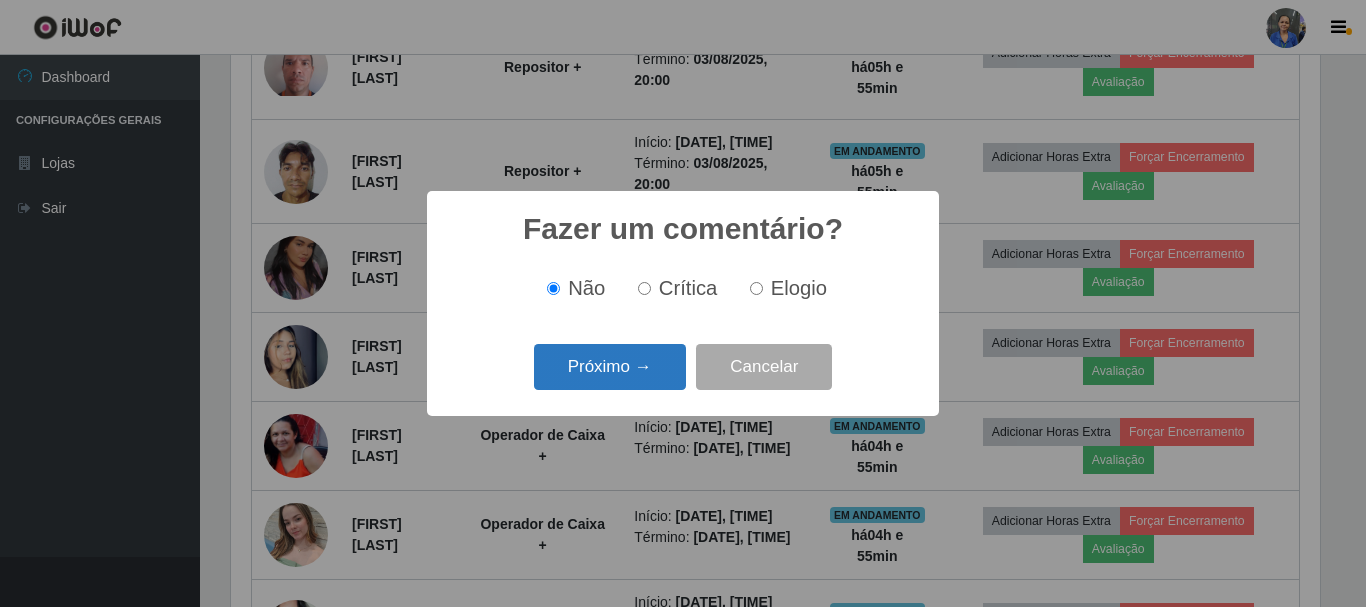 click on "Próximo →" at bounding box center [610, 367] 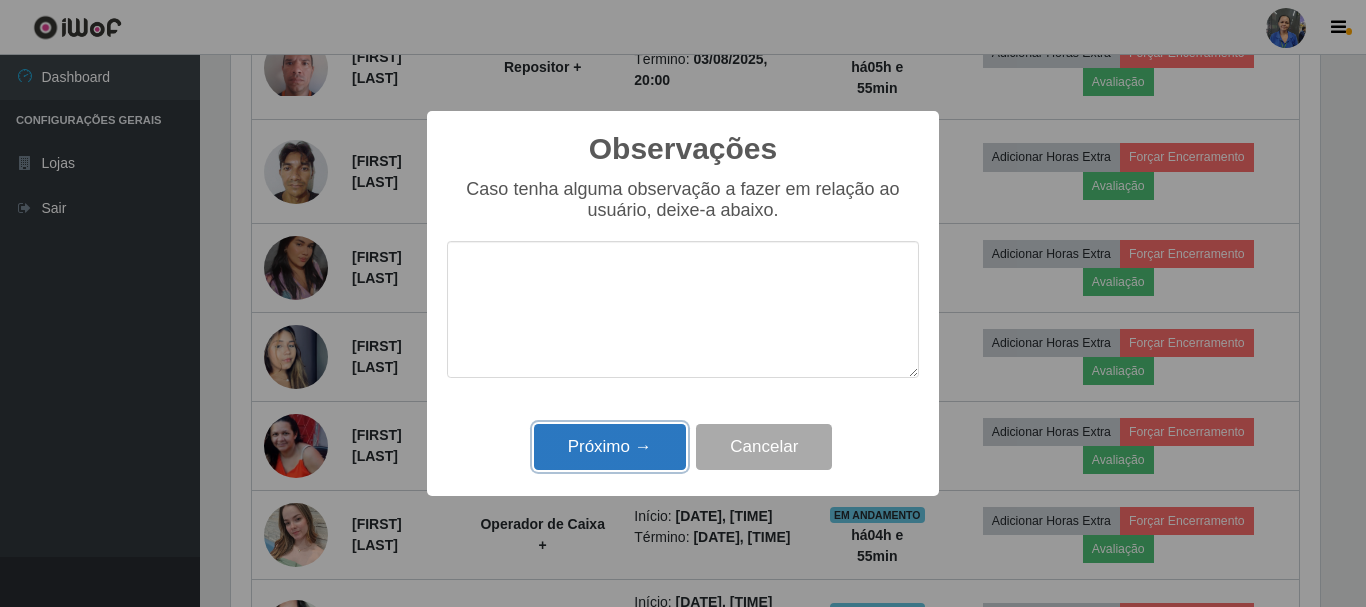 click on "Próximo →" at bounding box center [610, 447] 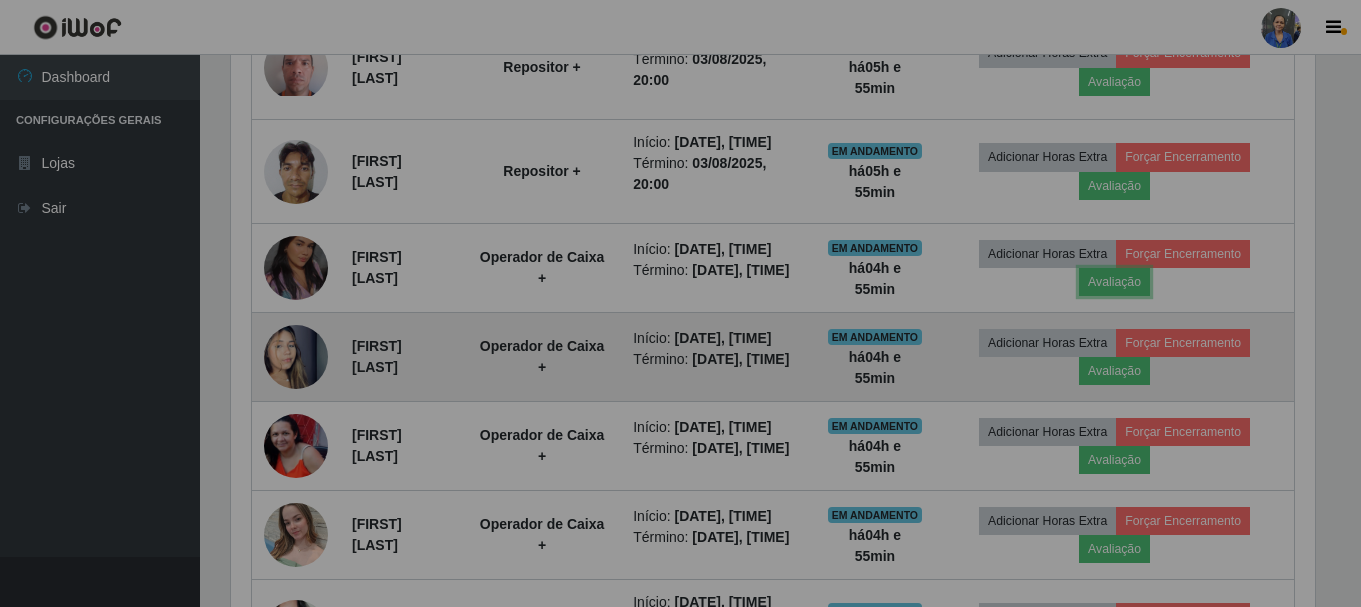 scroll, scrollTop: 999585, scrollLeft: 998901, axis: both 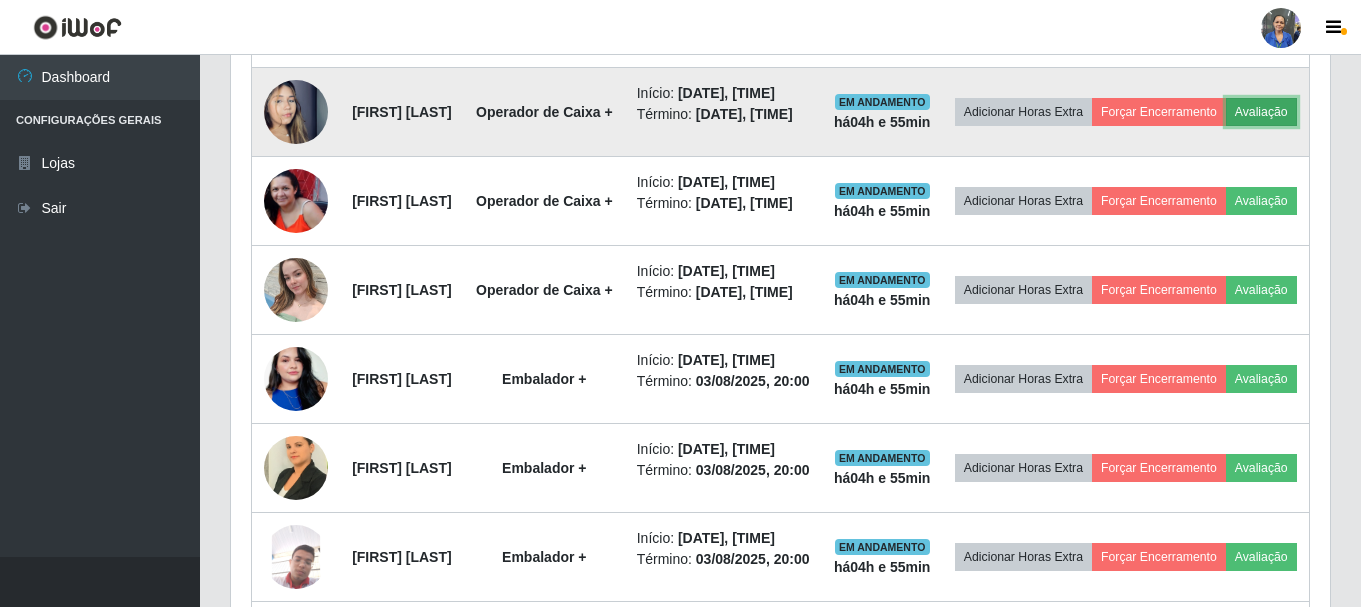 click on "Avaliação" at bounding box center [1261, 112] 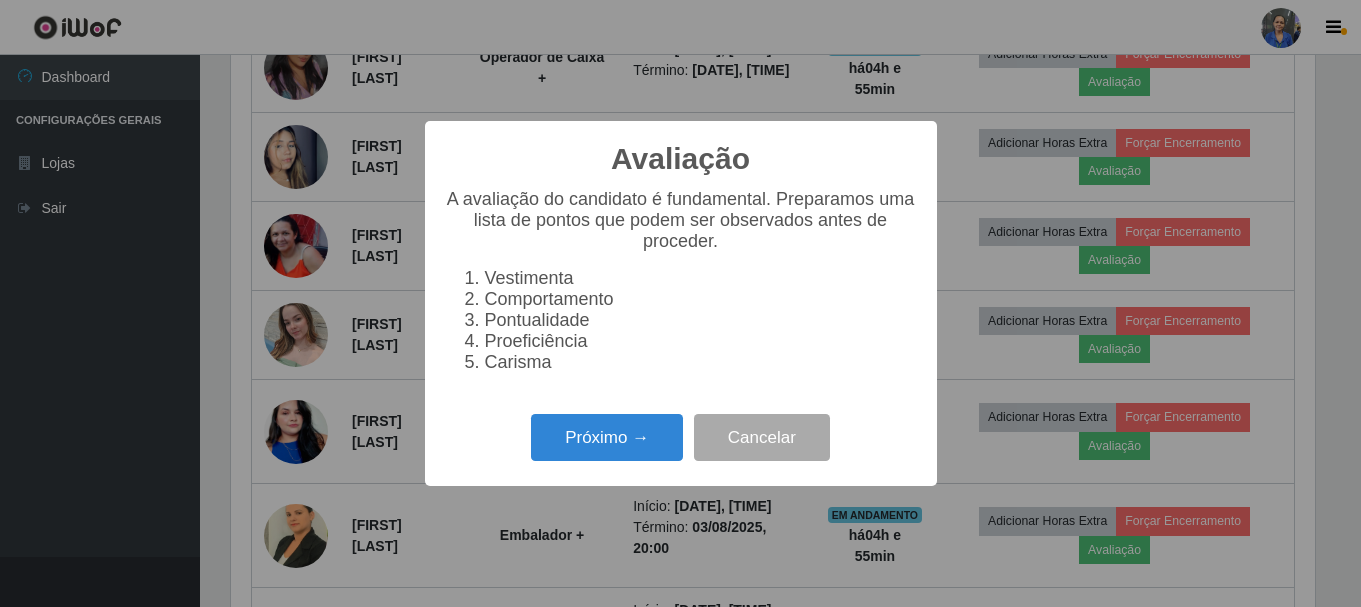 scroll, scrollTop: 999585, scrollLeft: 998911, axis: both 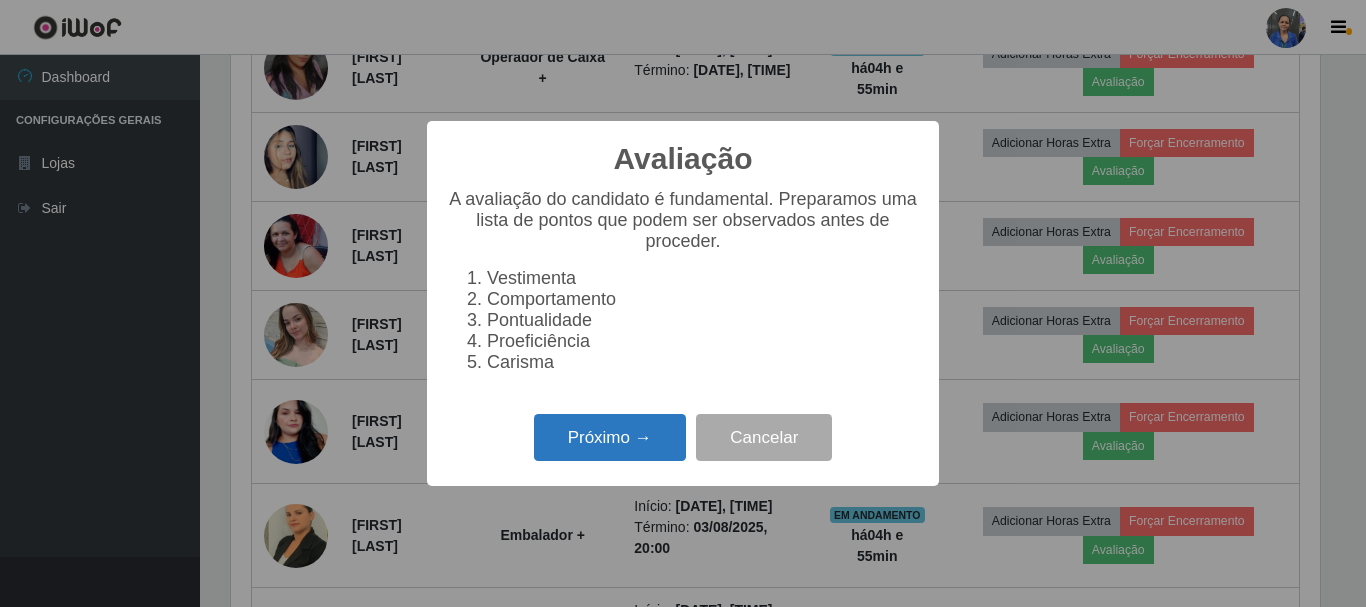 click on "Próximo →" at bounding box center (610, 437) 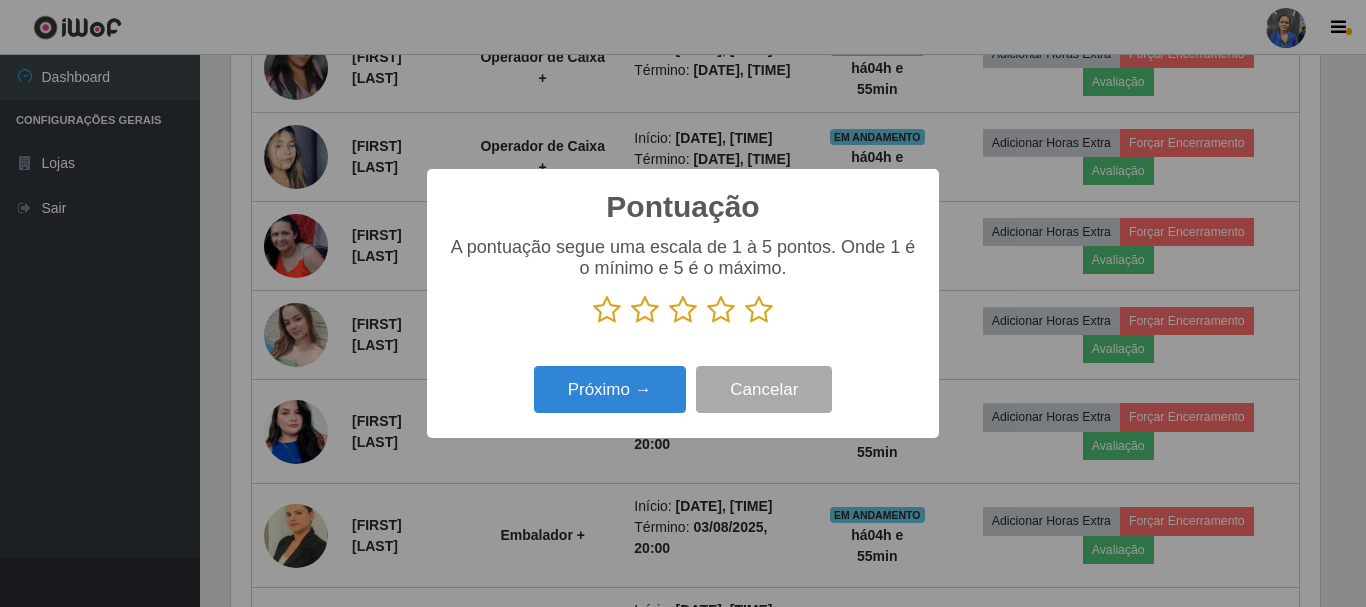 scroll, scrollTop: 999585, scrollLeft: 998911, axis: both 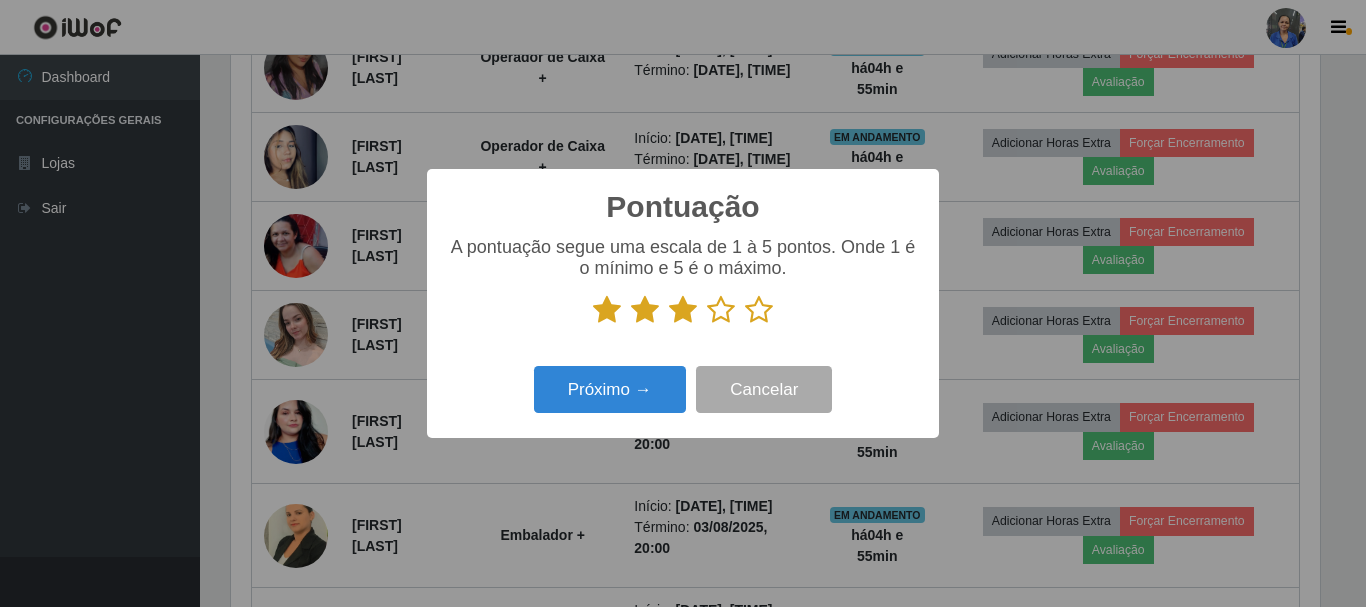 click on "Próximo → Cancelar" at bounding box center [683, 389] 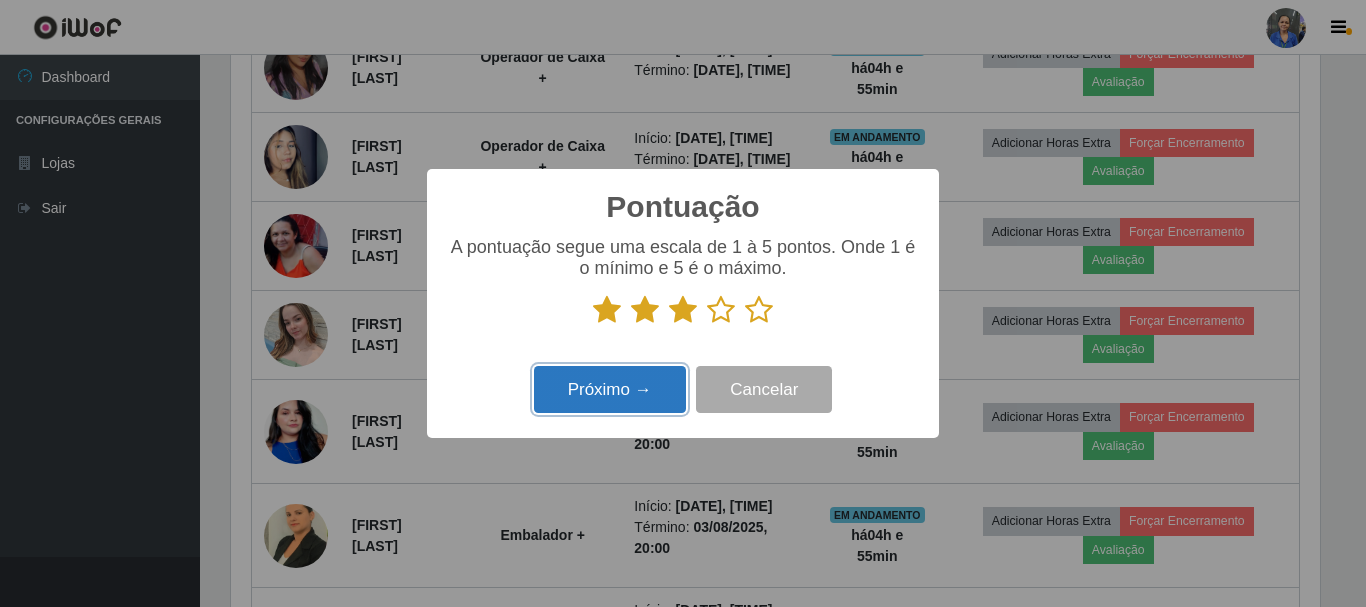 click on "Próximo →" at bounding box center [610, 389] 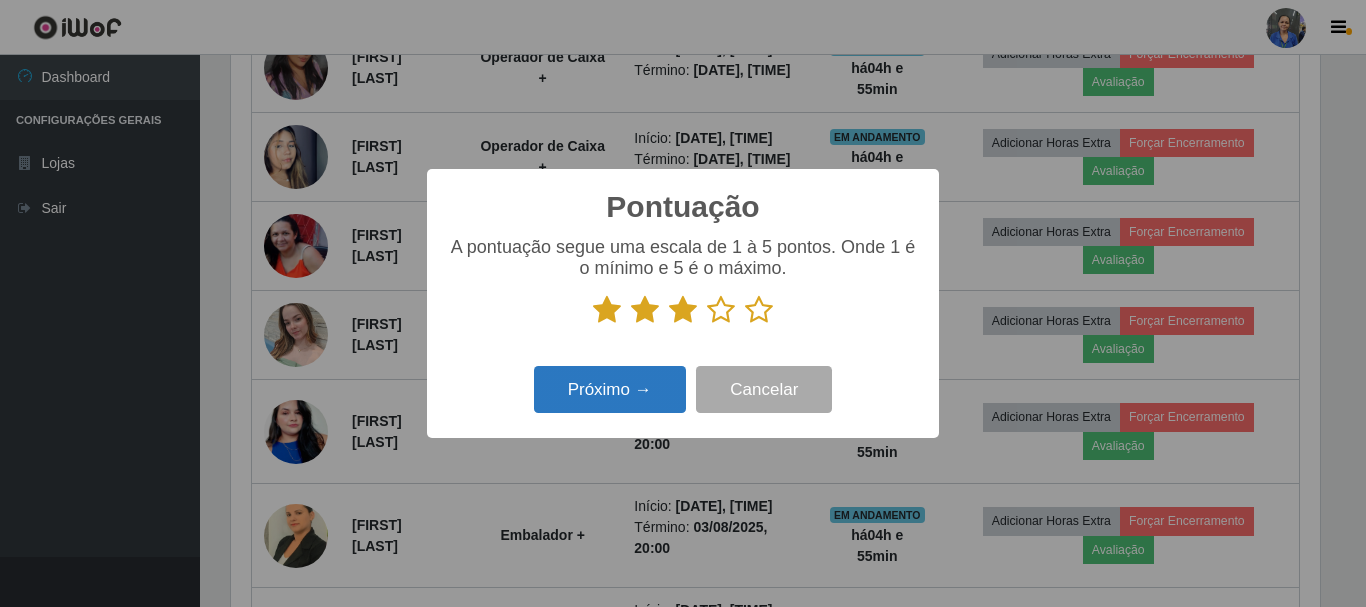 scroll, scrollTop: 999585, scrollLeft: 998911, axis: both 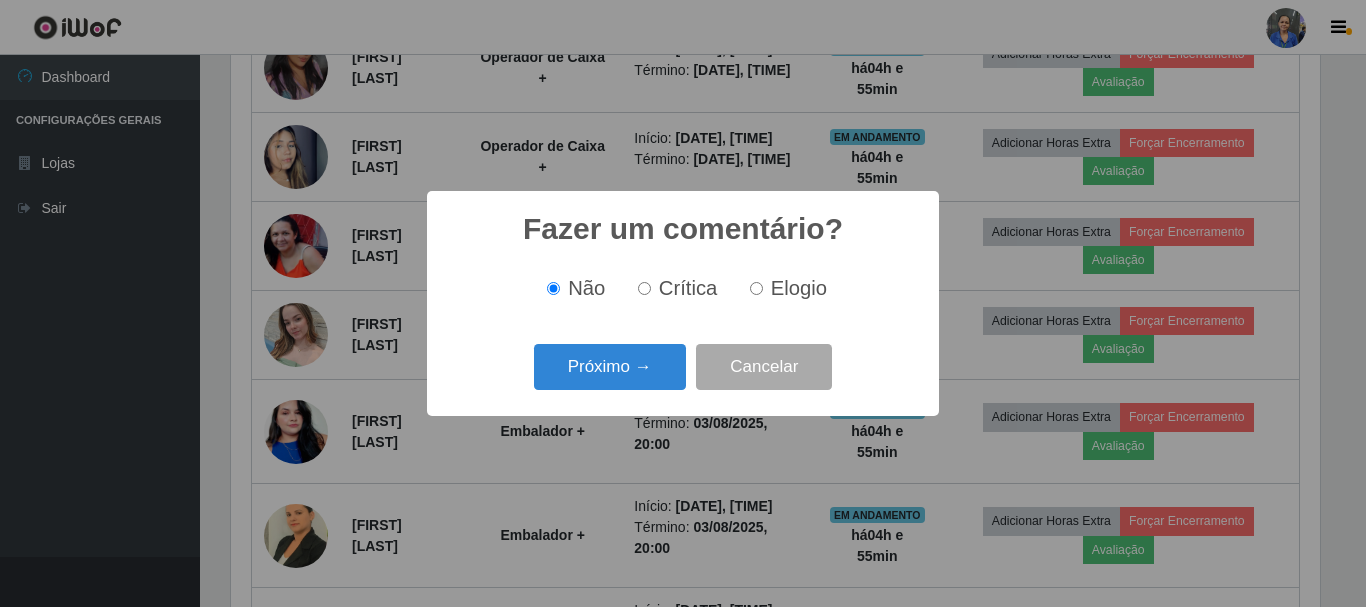 click on "Crítica" at bounding box center [674, 288] 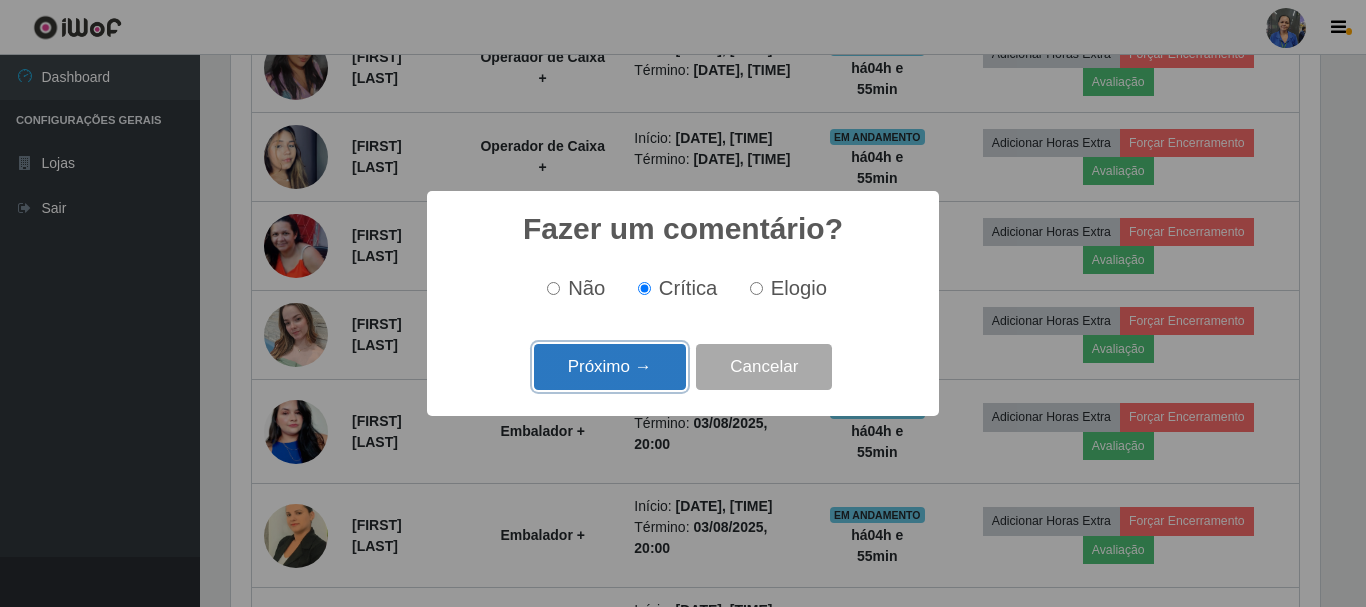 click on "Próximo →" at bounding box center [610, 367] 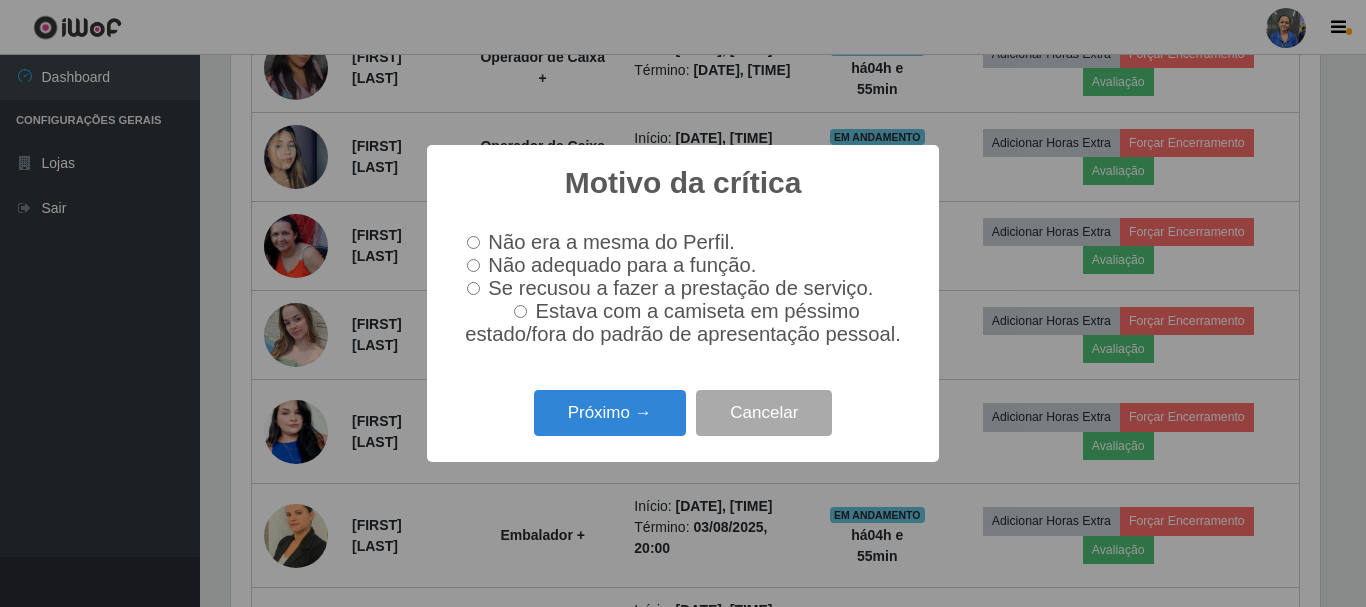 scroll 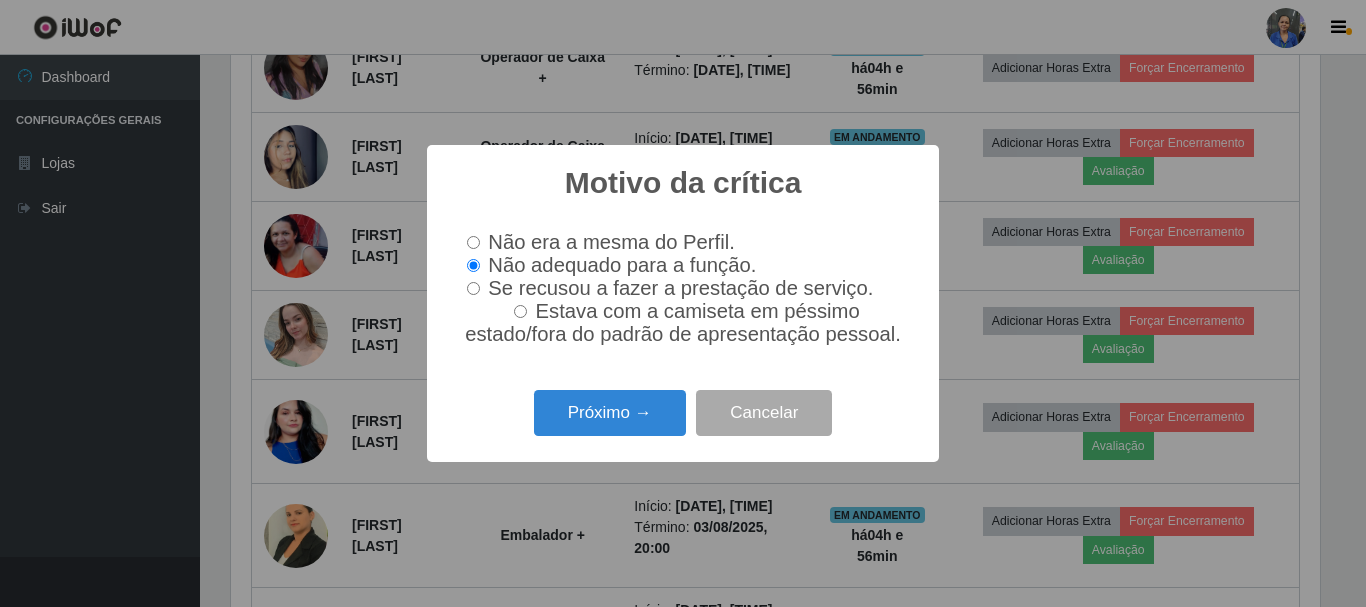click on "Motivo da crítica × Não era a mesma do Perfil. Não adequado para a função. Se recusou a fazer a prestação de serviço. Estava com a camiseta em péssimo estado/fora do padrão de apresentação pessoal. Próximo → Cancelar" at bounding box center (683, 303) 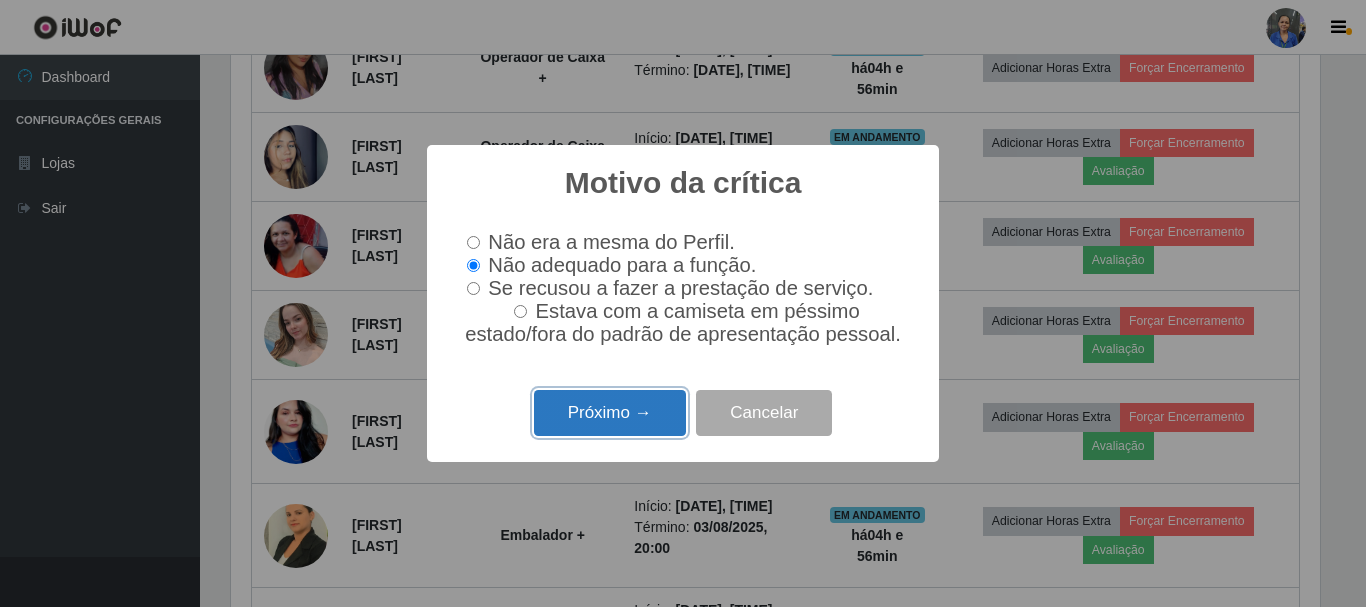 click on "Próximo →" at bounding box center [610, 413] 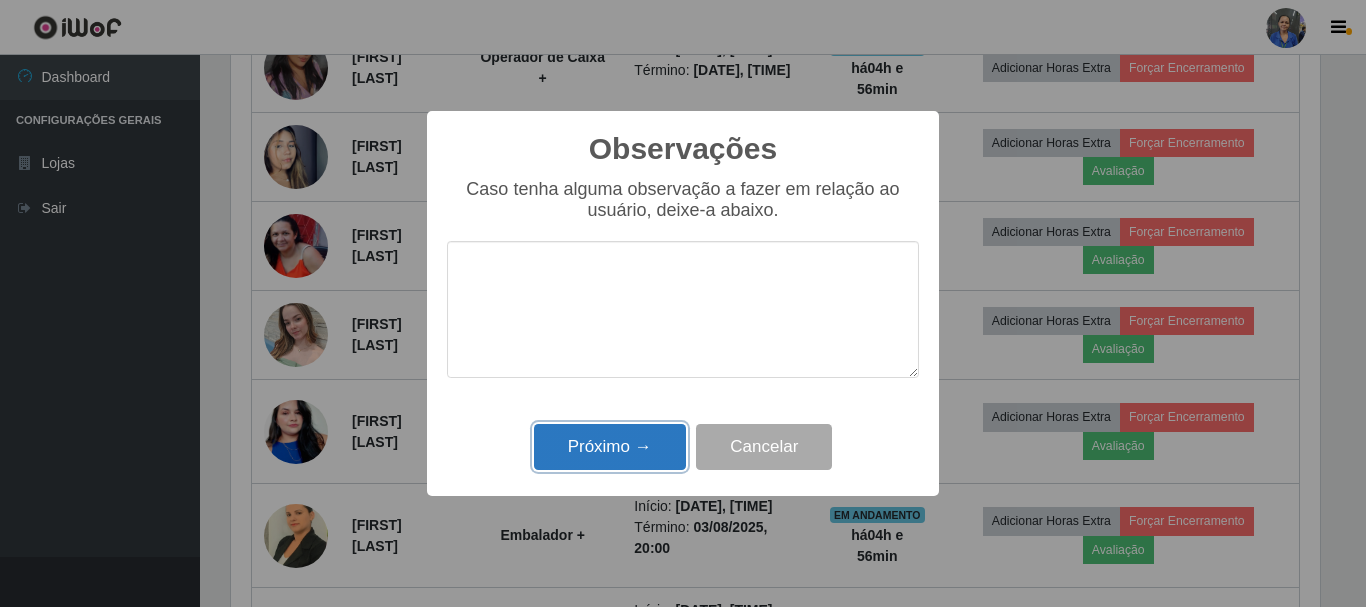 click on "Próximo →" at bounding box center [610, 447] 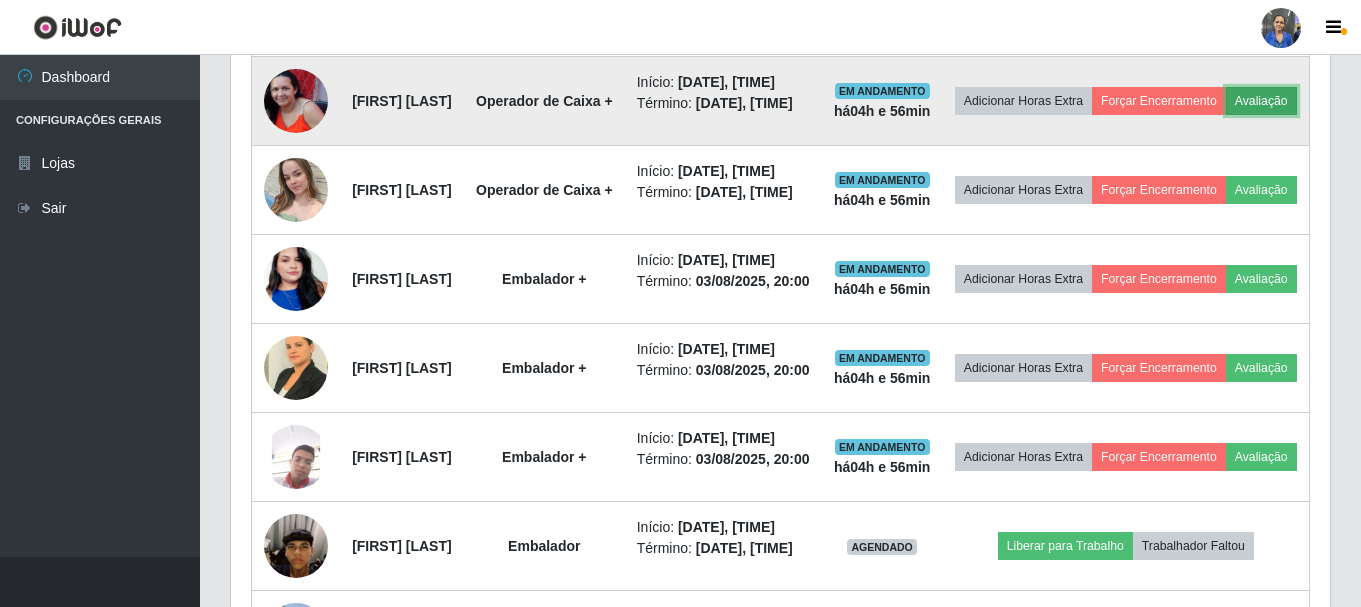 click on "Avaliação" at bounding box center (1261, 101) 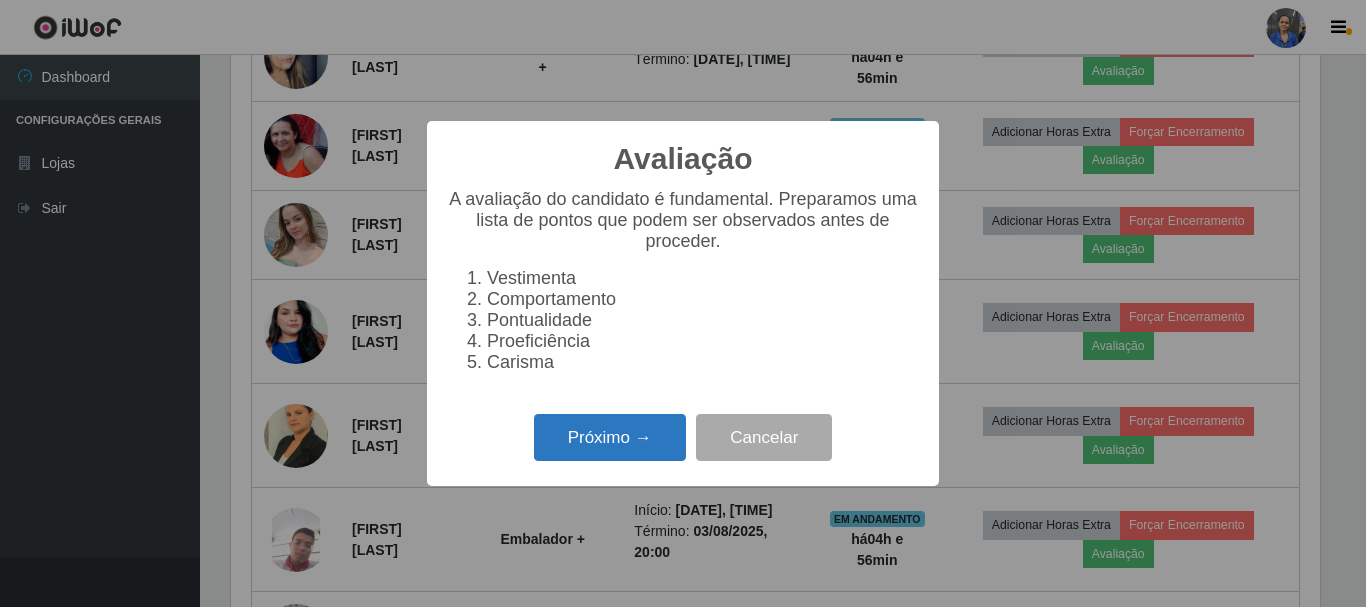 click on "Próximo →" at bounding box center [610, 437] 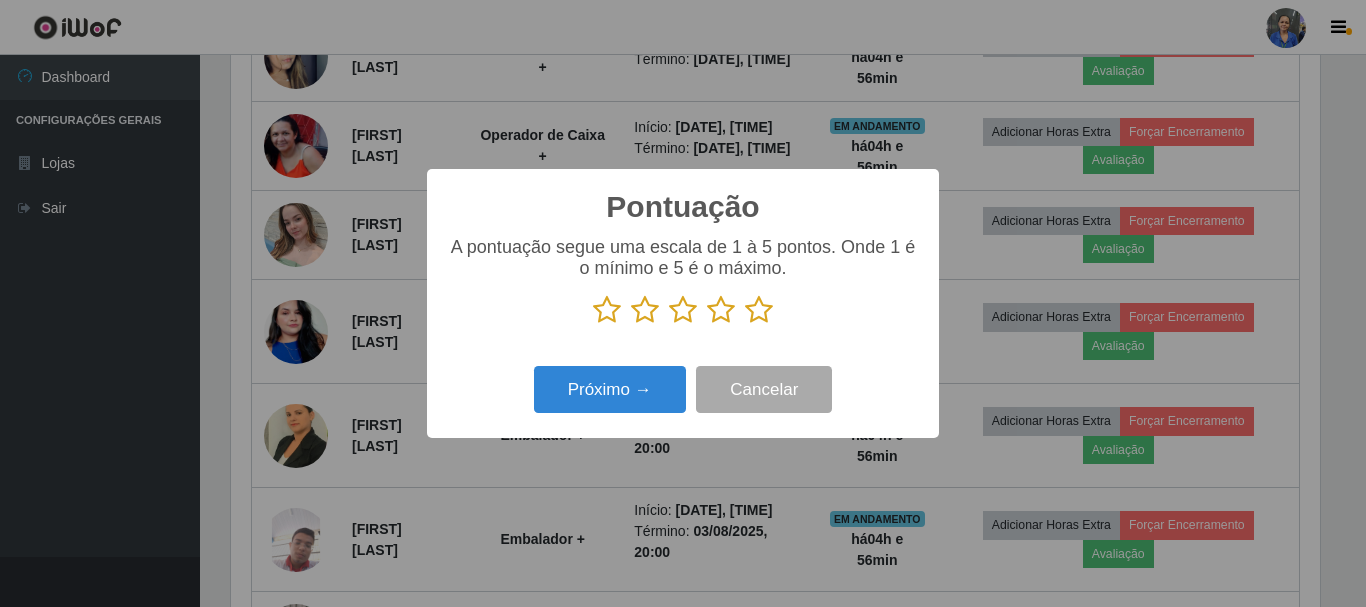 click at bounding box center (759, 310) 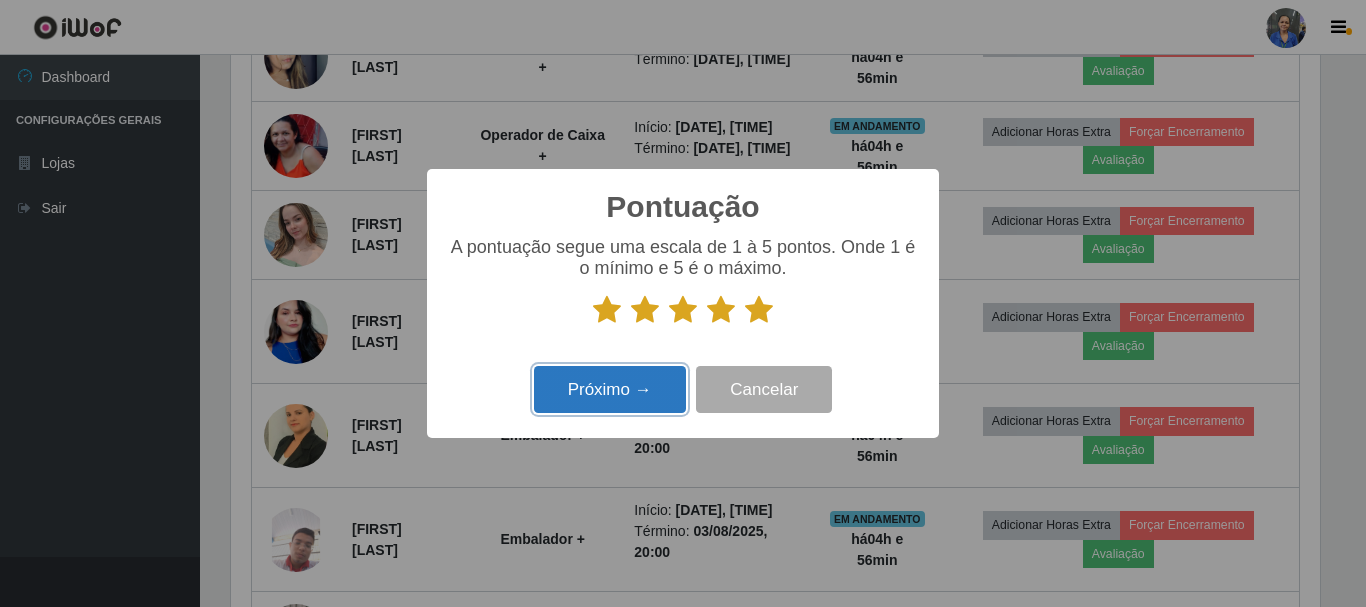 click on "Próximo →" at bounding box center [610, 389] 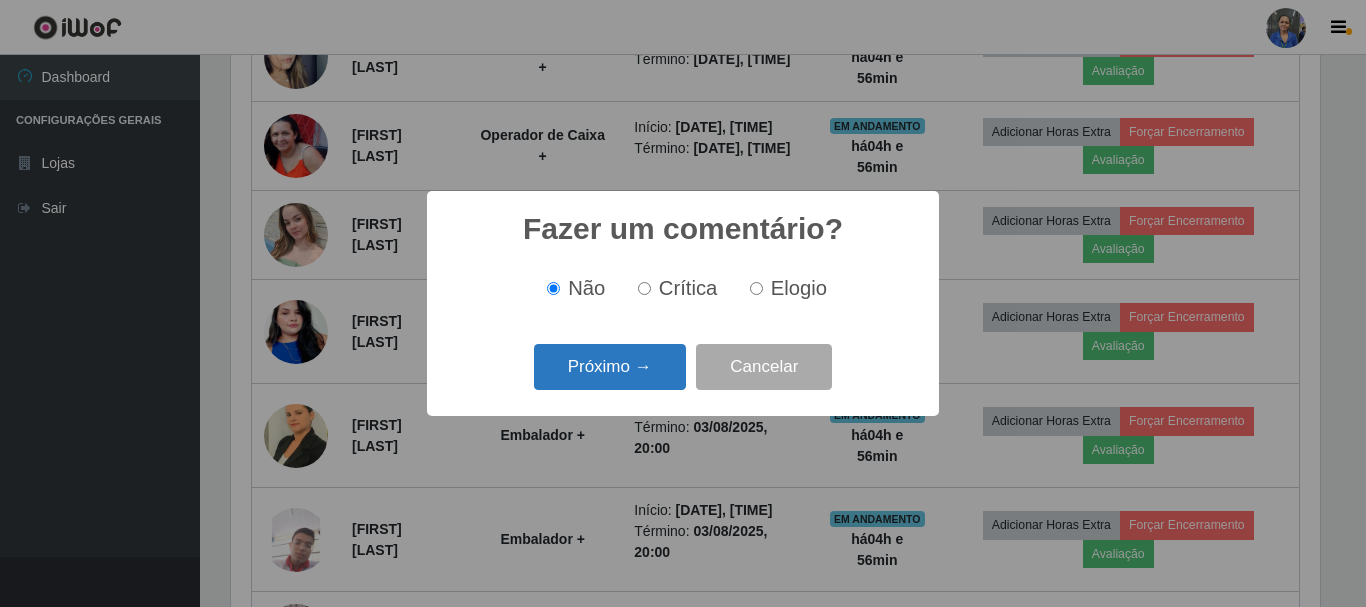 click on "Próximo →" at bounding box center (610, 367) 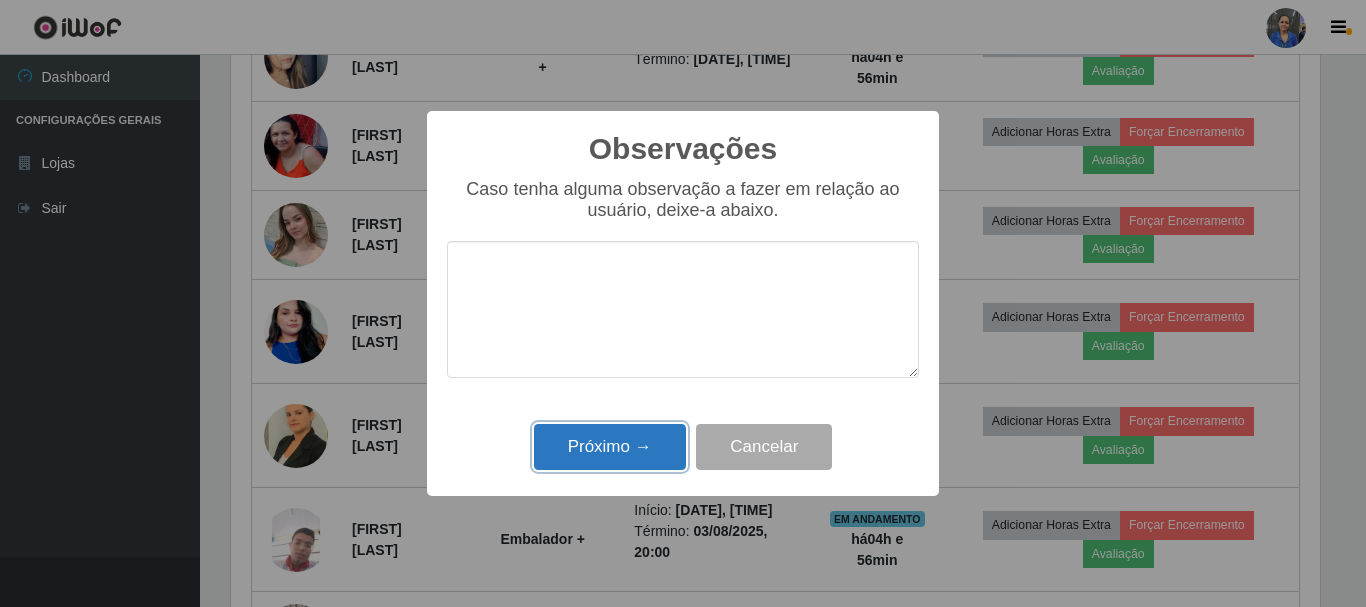 click on "Próximo →" at bounding box center [610, 447] 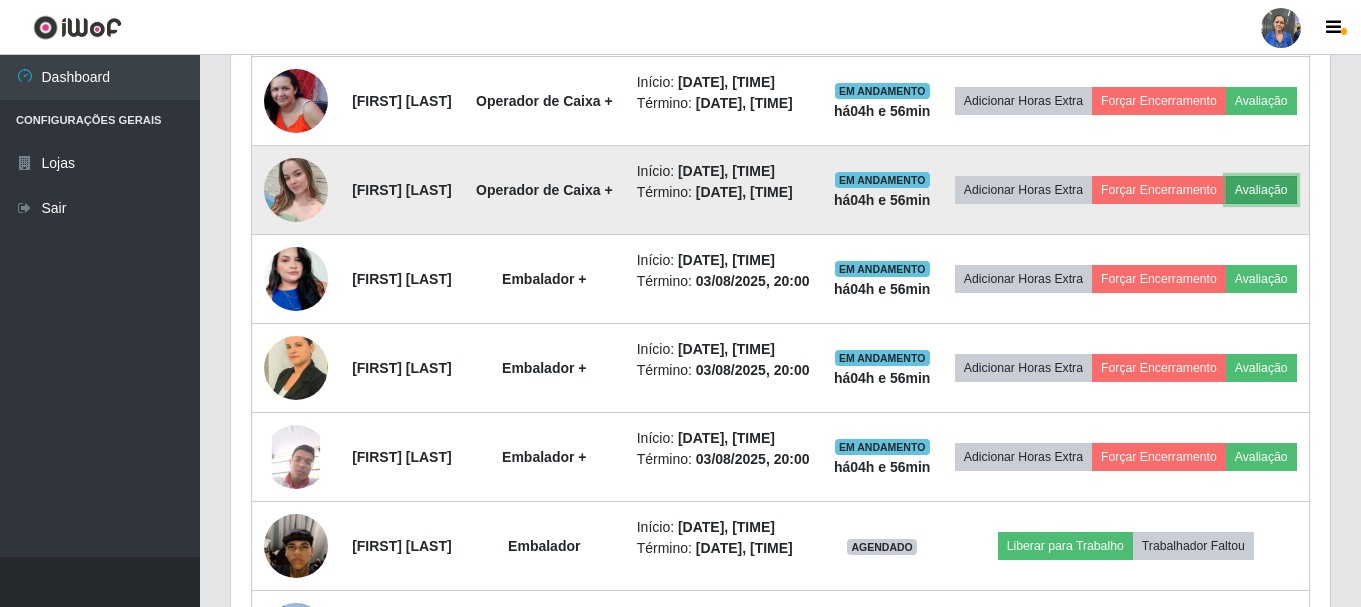 click on "Avaliação" at bounding box center [1261, 190] 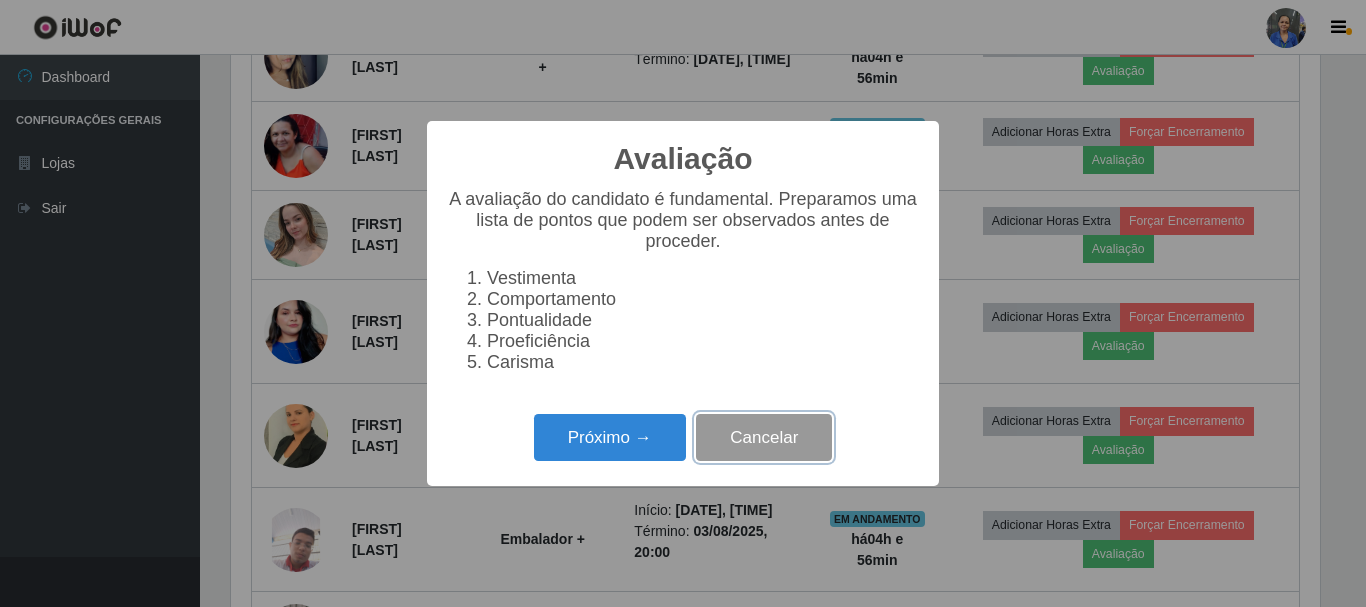 click on "Cancelar" at bounding box center [764, 437] 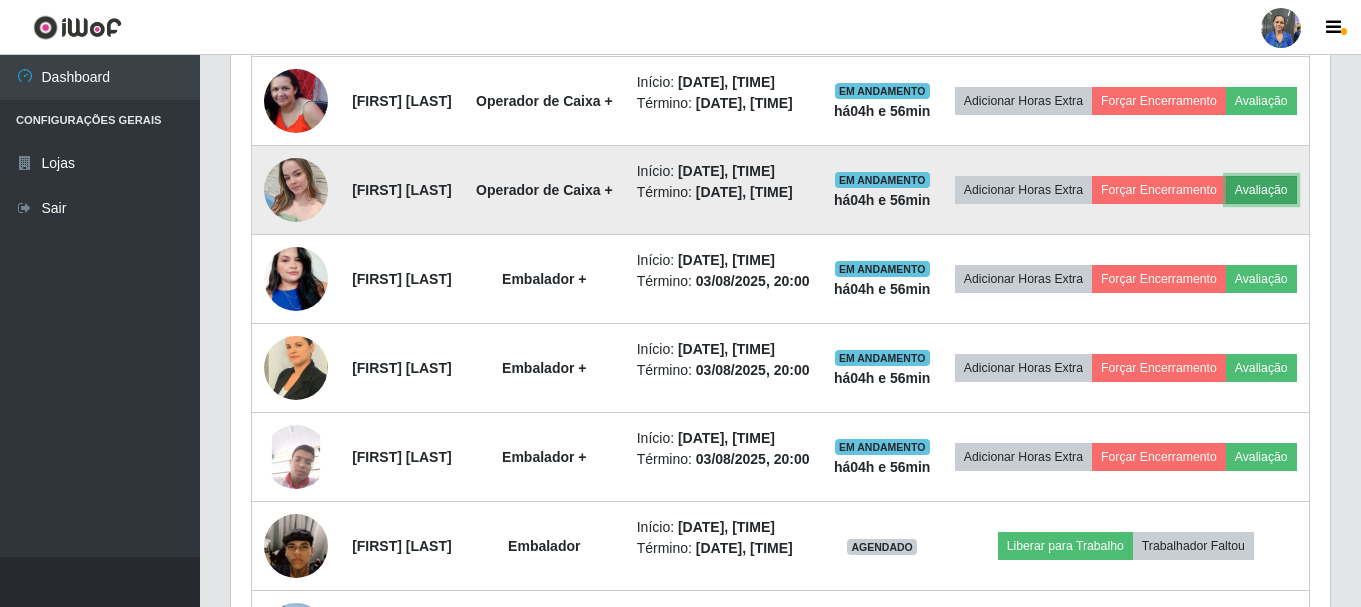 click on "Avaliação" at bounding box center [1261, 190] 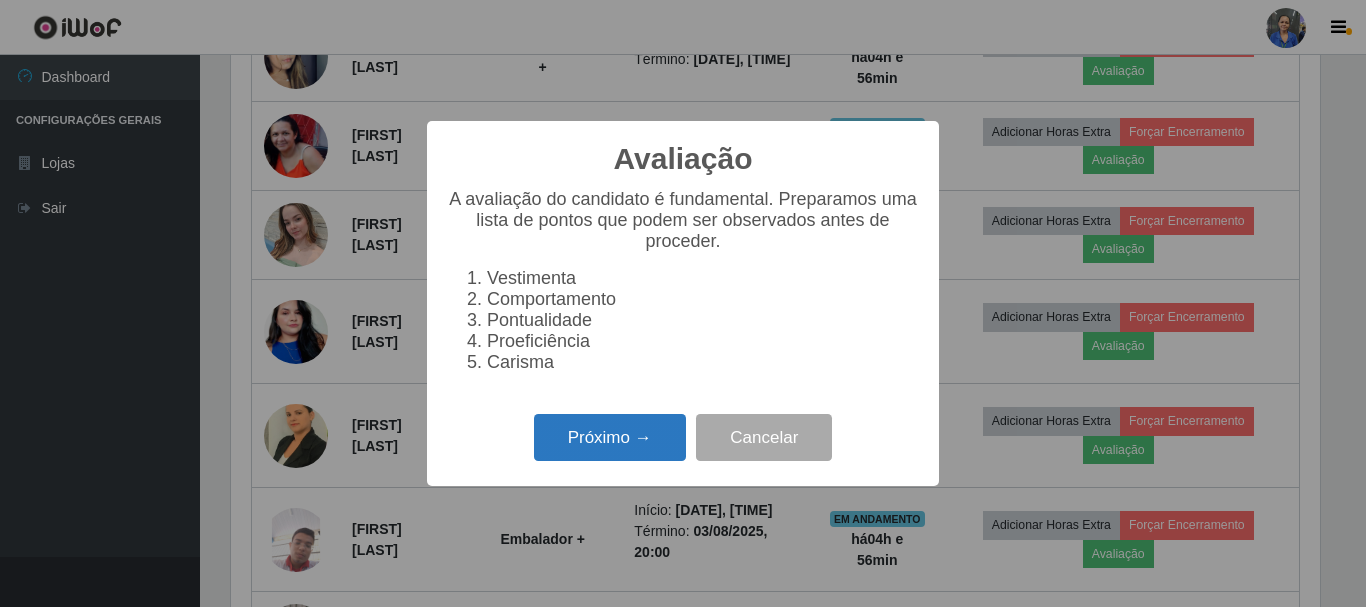 click on "Próximo →" at bounding box center (610, 437) 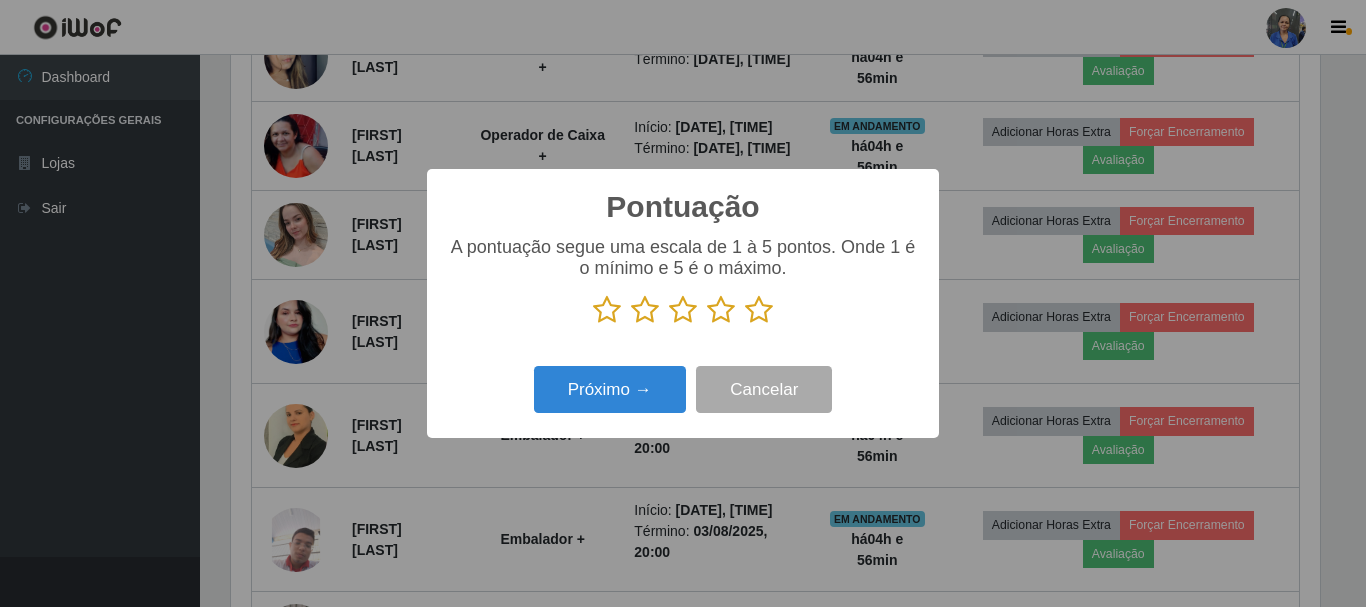 click at bounding box center (759, 310) 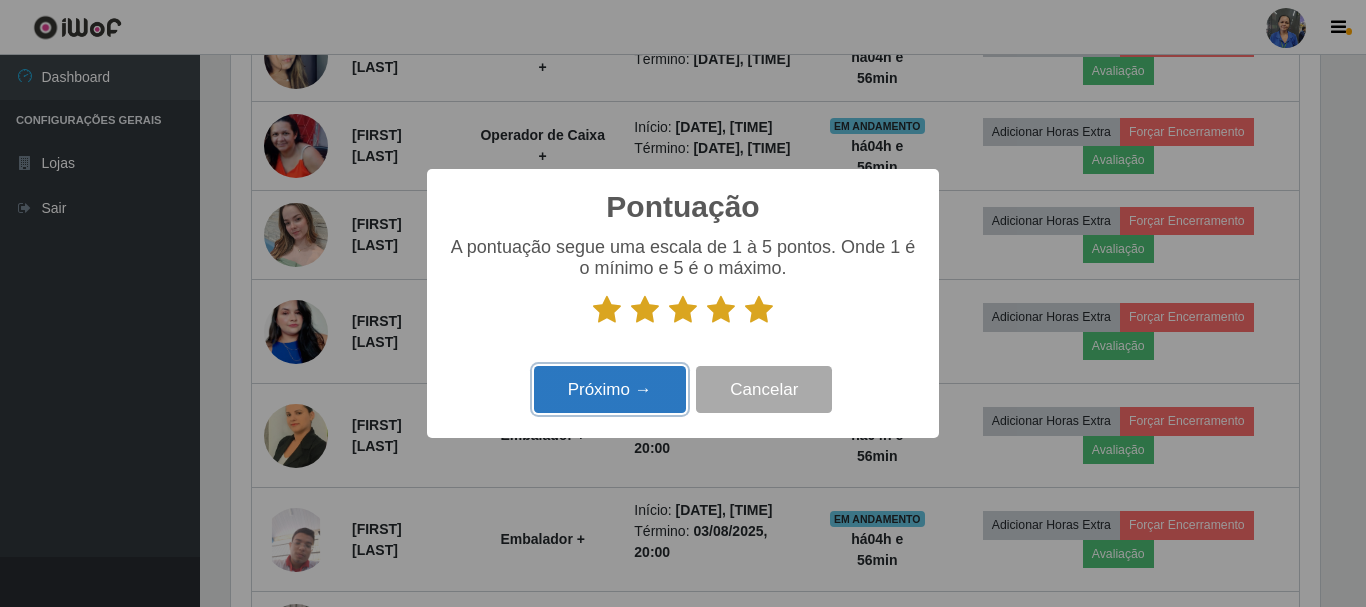 click on "Próximo →" at bounding box center (610, 389) 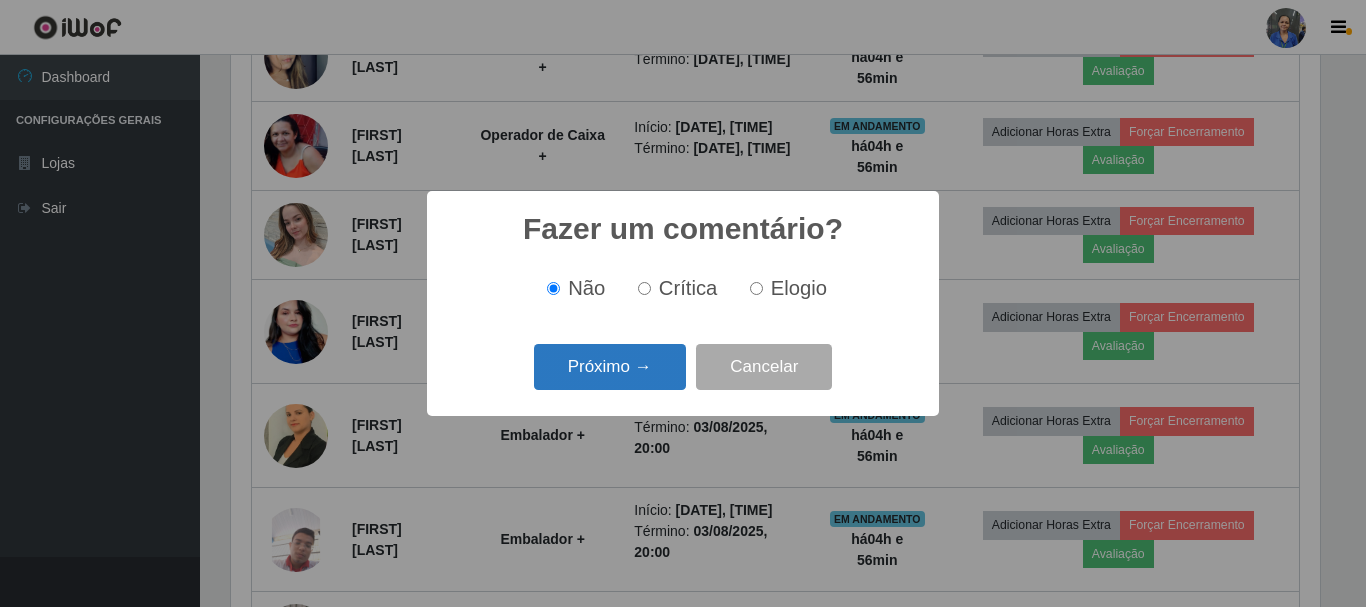 click on "Próximo →" at bounding box center [610, 367] 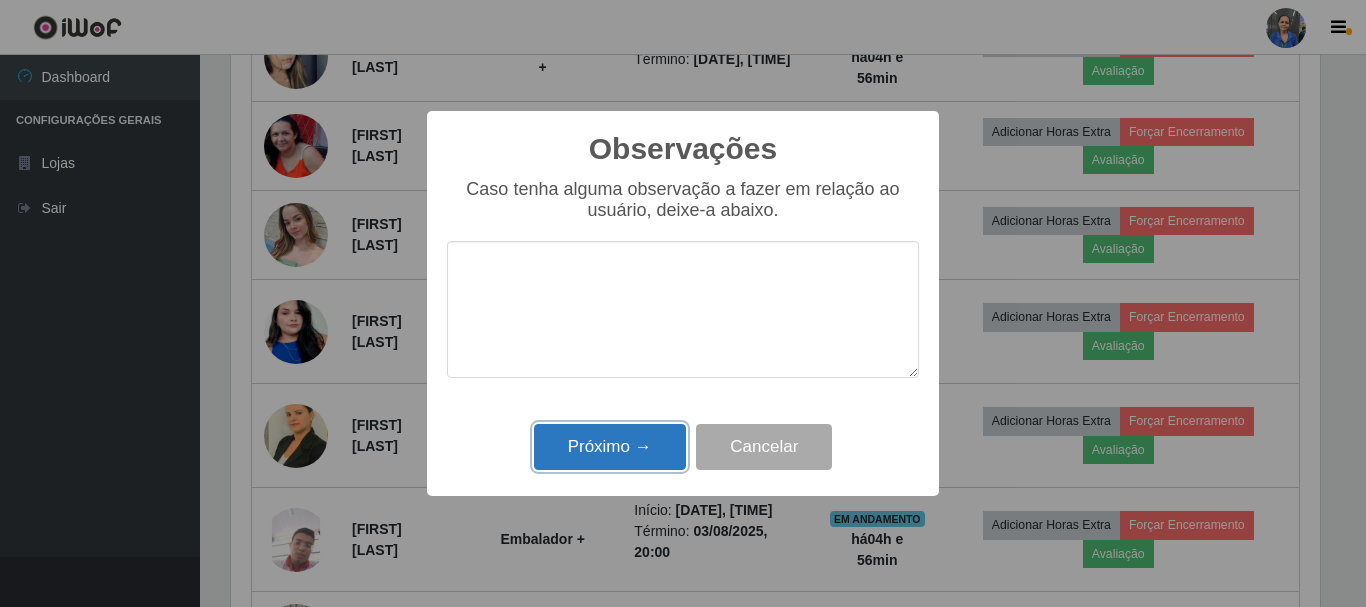 click on "Próximo →" at bounding box center [610, 447] 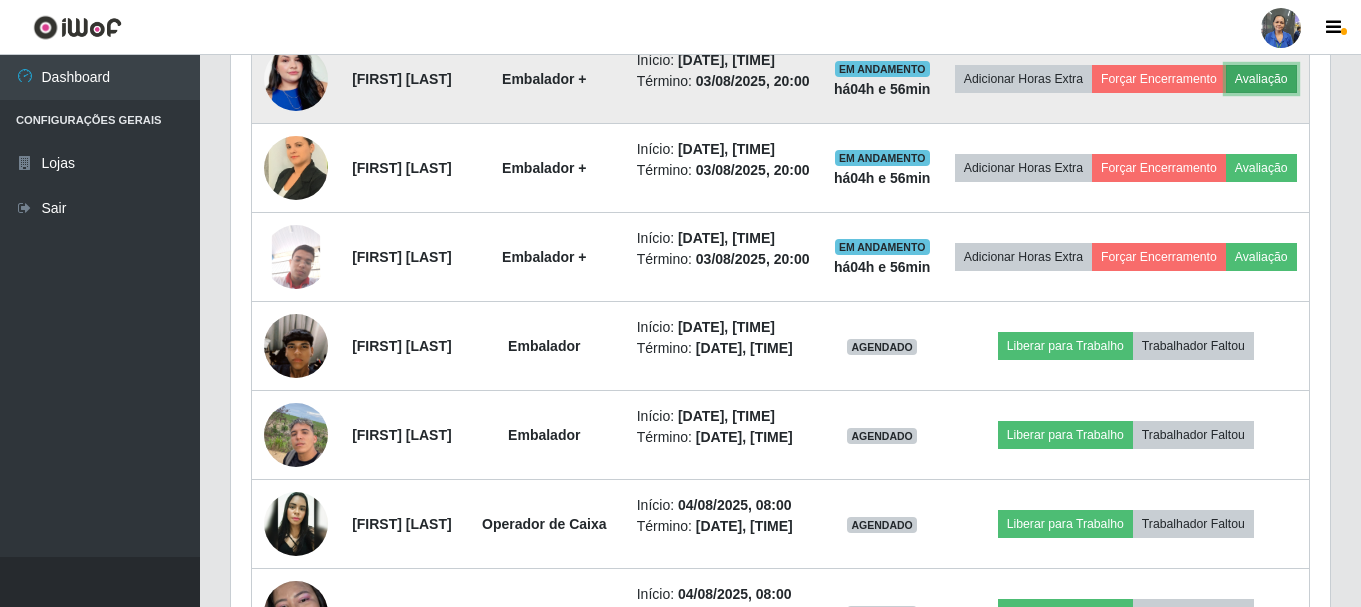 click on "Avaliação" at bounding box center [1261, 79] 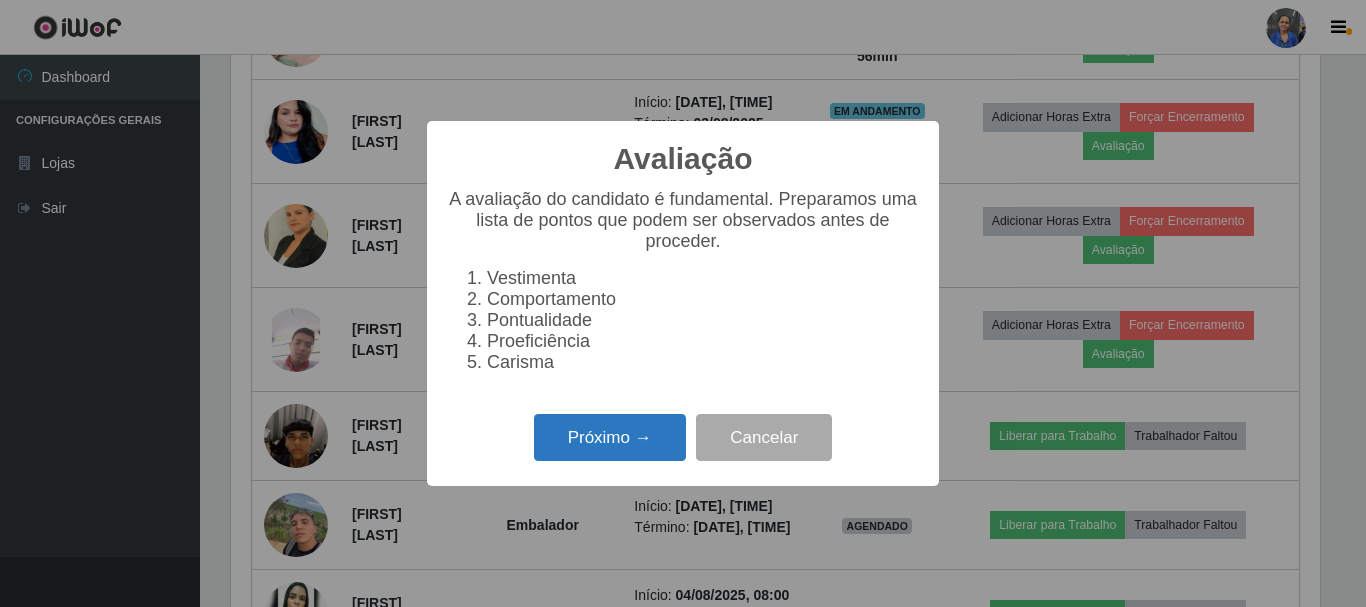 click on "Próximo →" at bounding box center [610, 437] 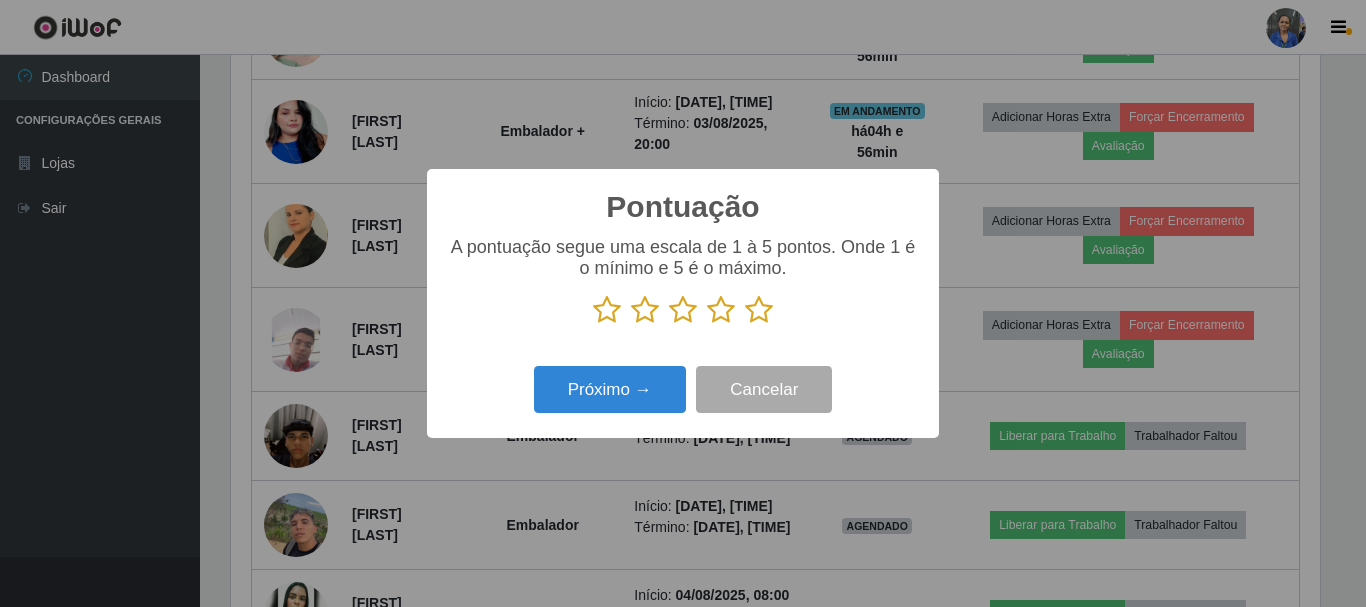 click at bounding box center [759, 310] 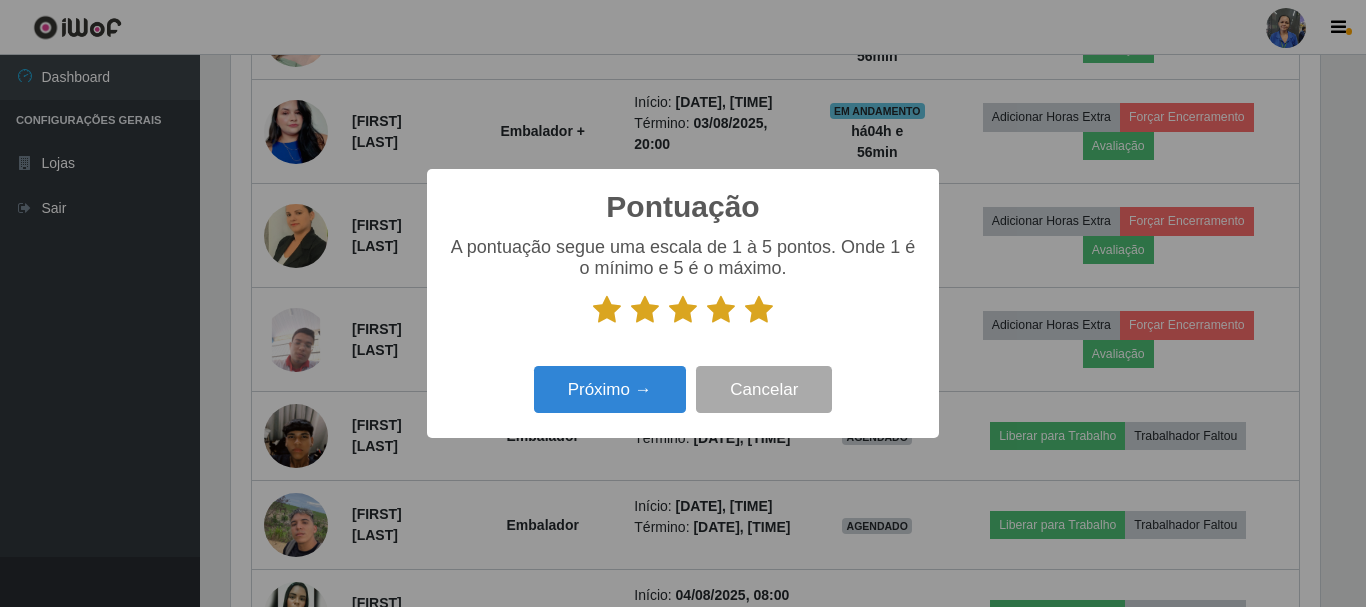 click on "Próximo → Cancelar" at bounding box center [683, 389] 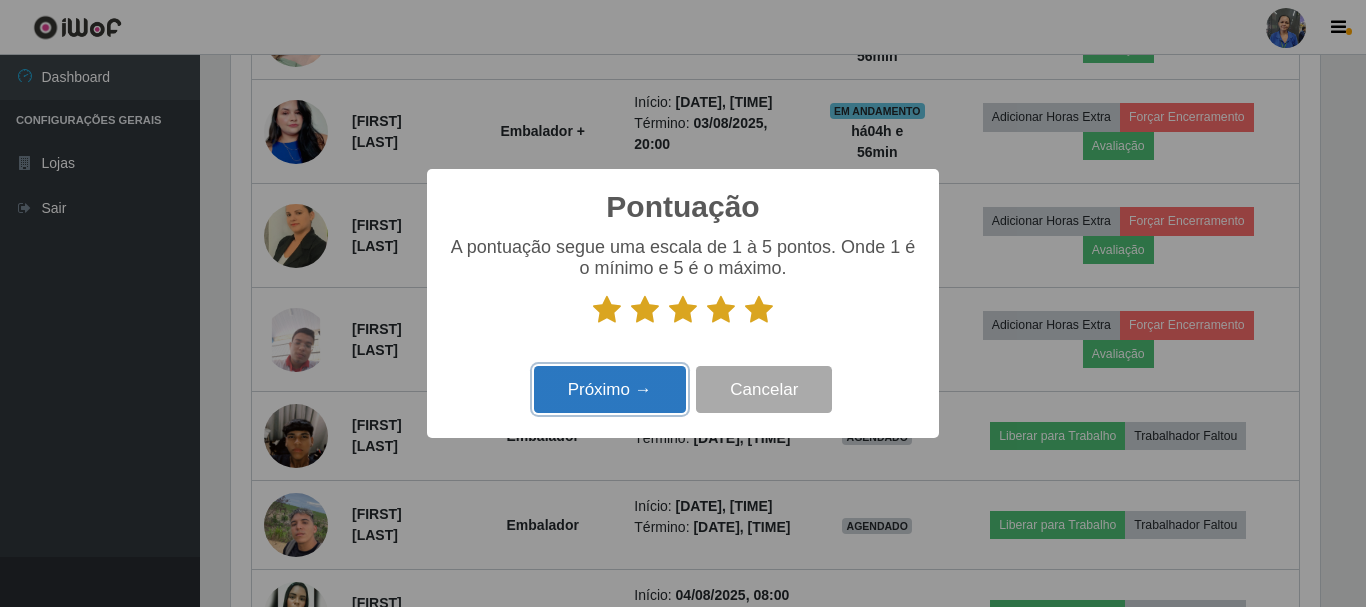 click on "Próximo →" at bounding box center (610, 389) 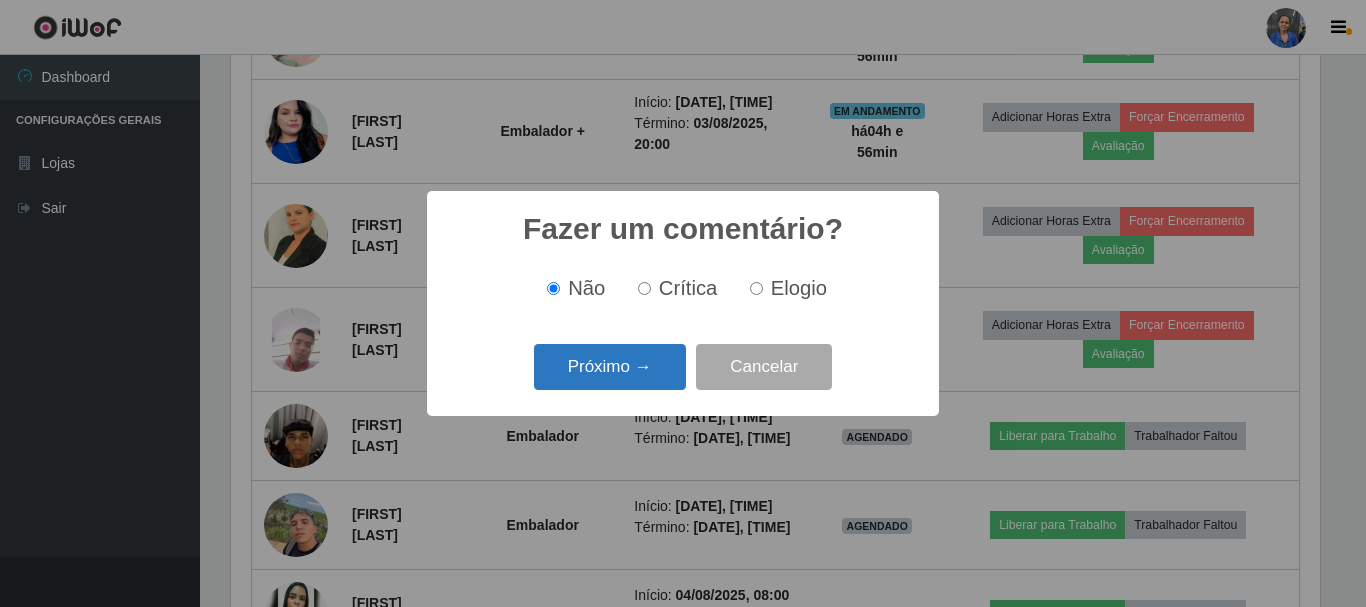 click on "Próximo →" at bounding box center [610, 367] 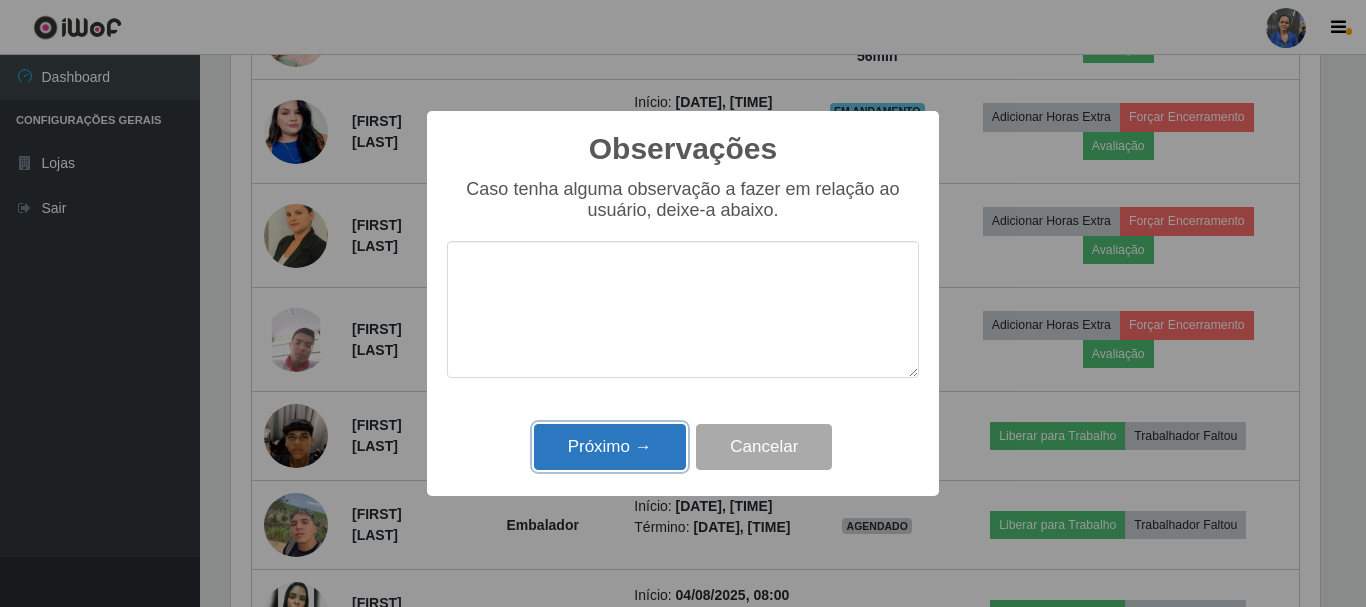 click on "Próximo →" at bounding box center [610, 447] 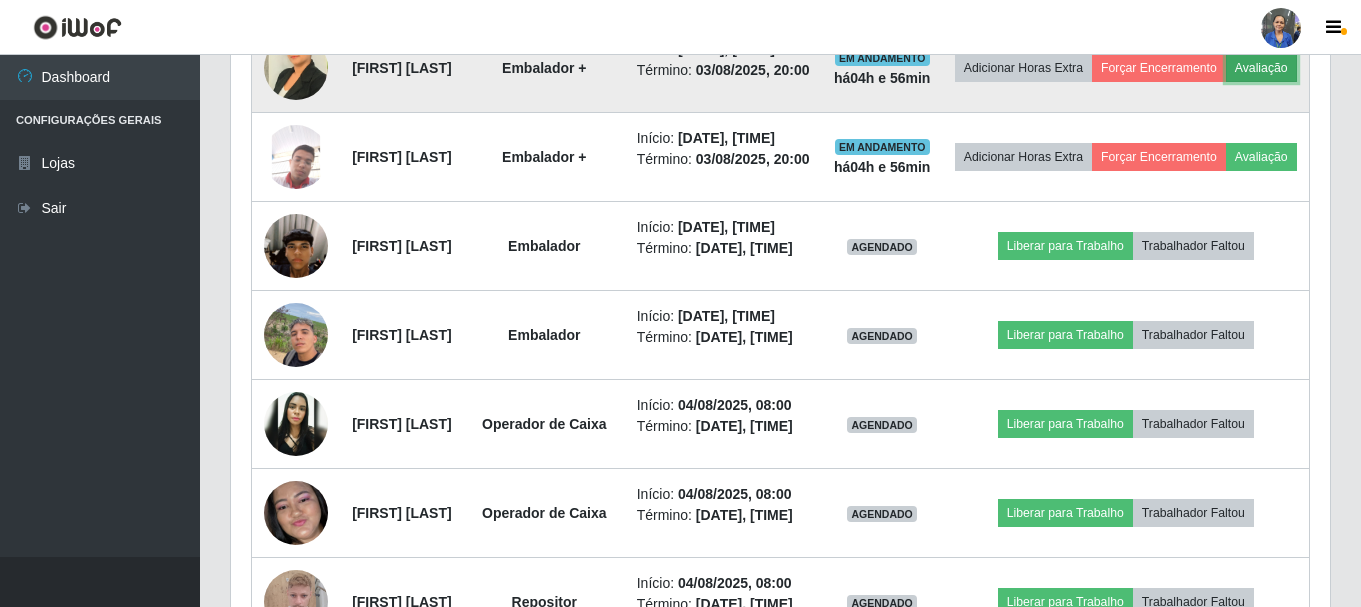 click on "Avaliação" at bounding box center [1261, 68] 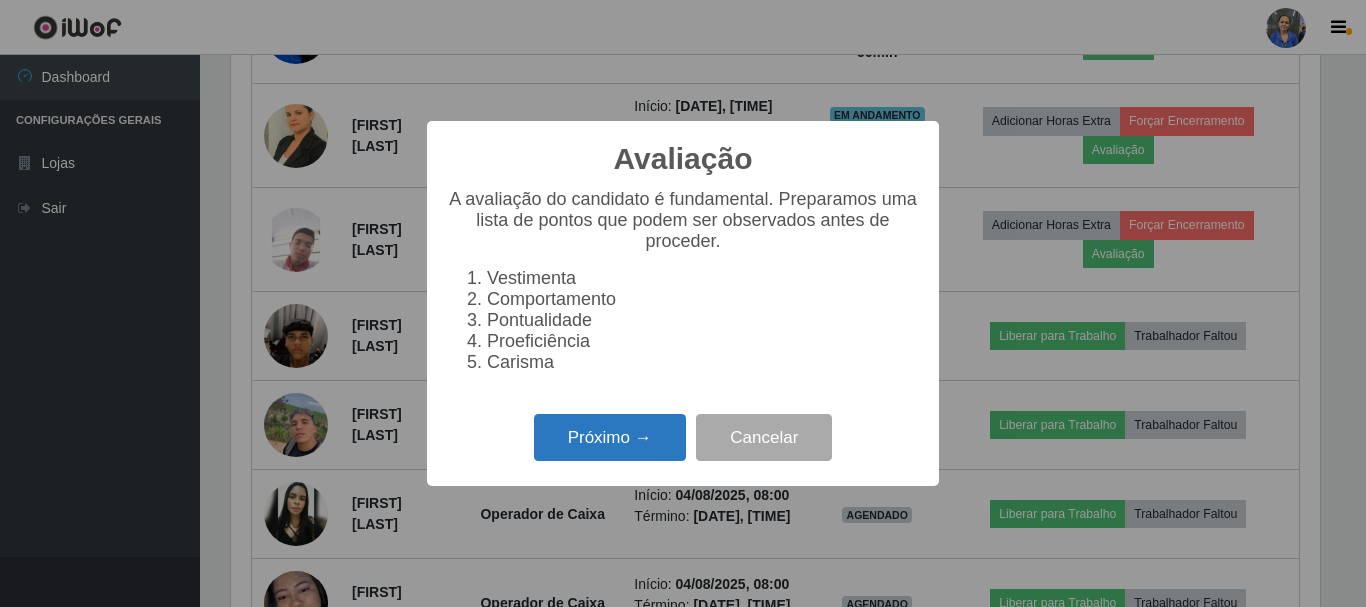 click on "Próximo →" at bounding box center (610, 437) 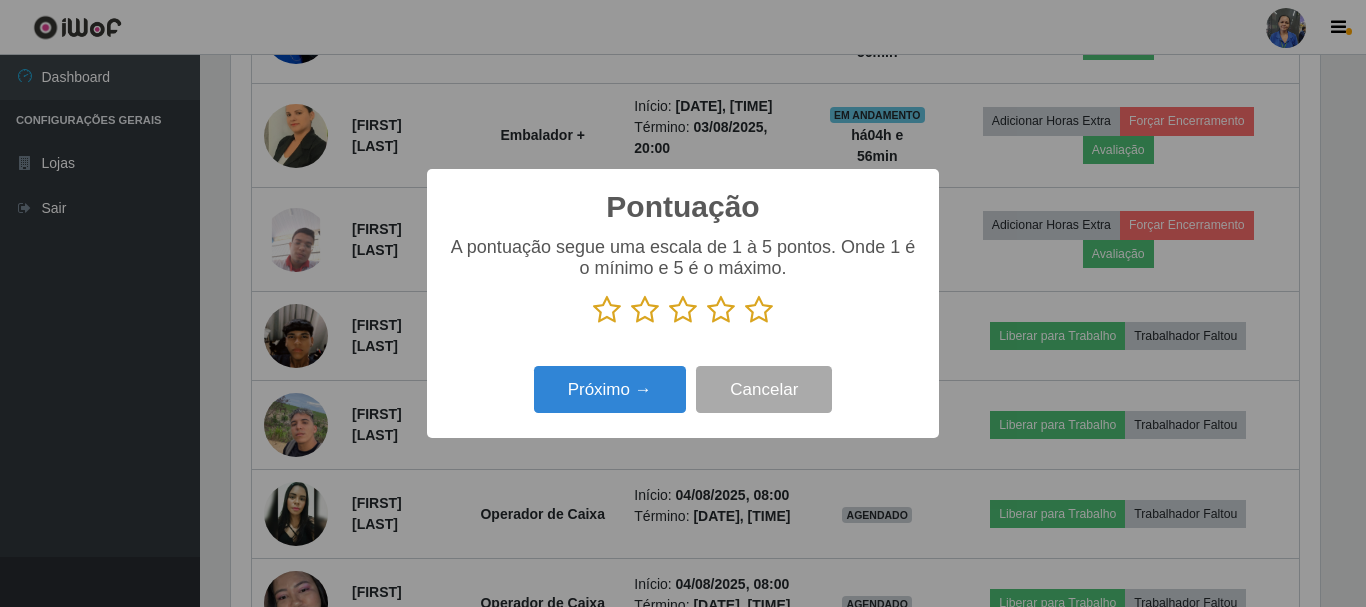 click at bounding box center (759, 310) 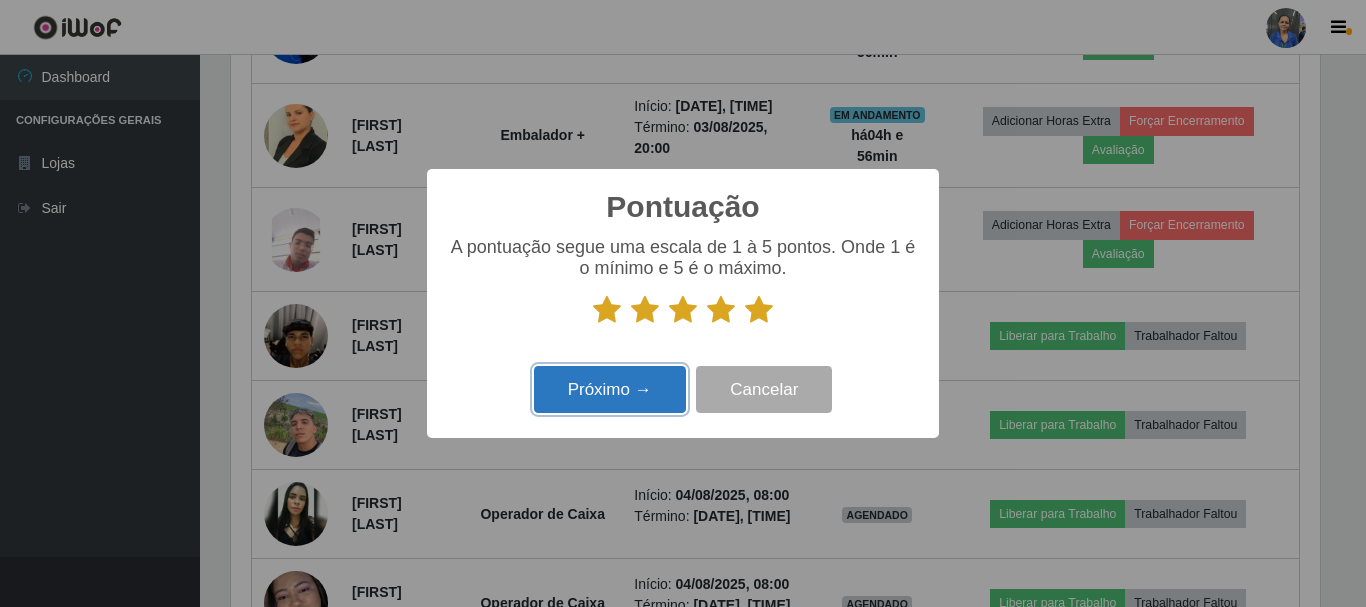 click on "Próximo →" at bounding box center (610, 389) 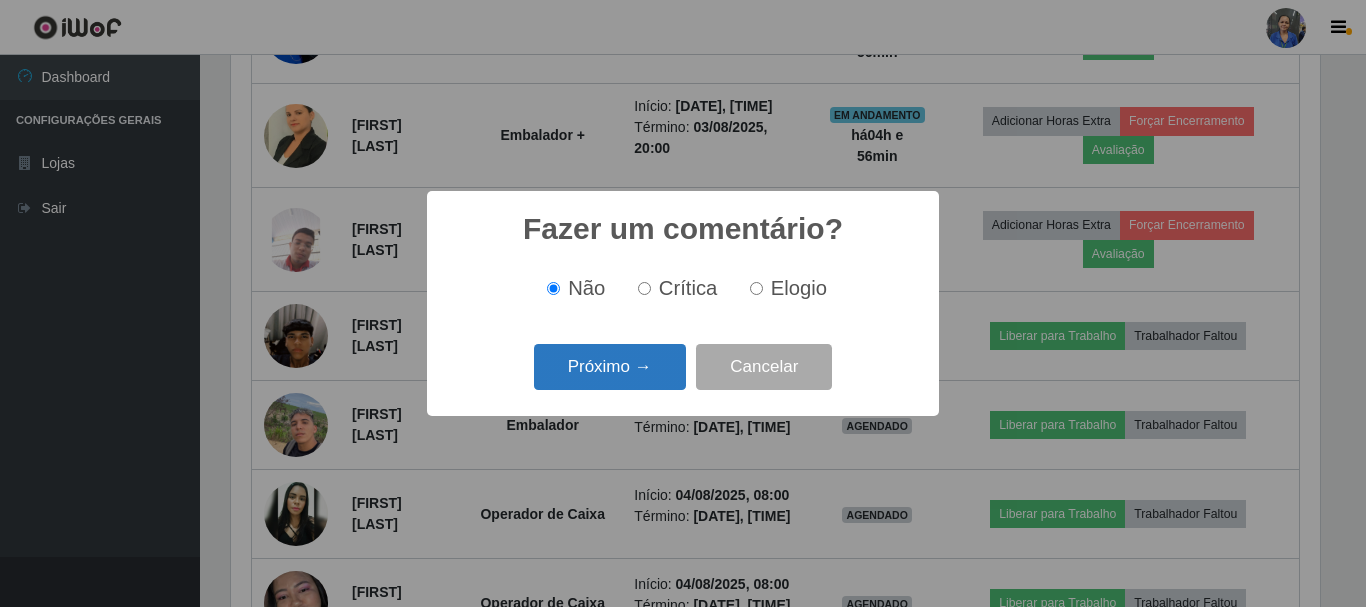 click on "Próximo →" at bounding box center (610, 367) 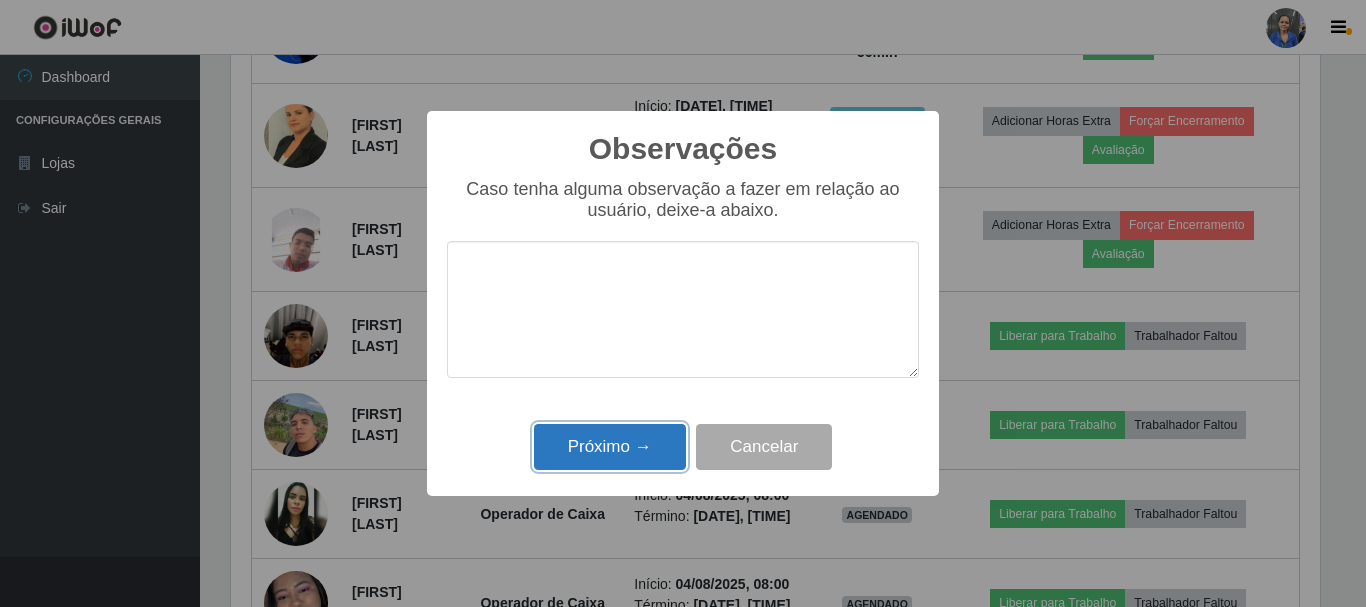 click on "Próximo →" at bounding box center (610, 447) 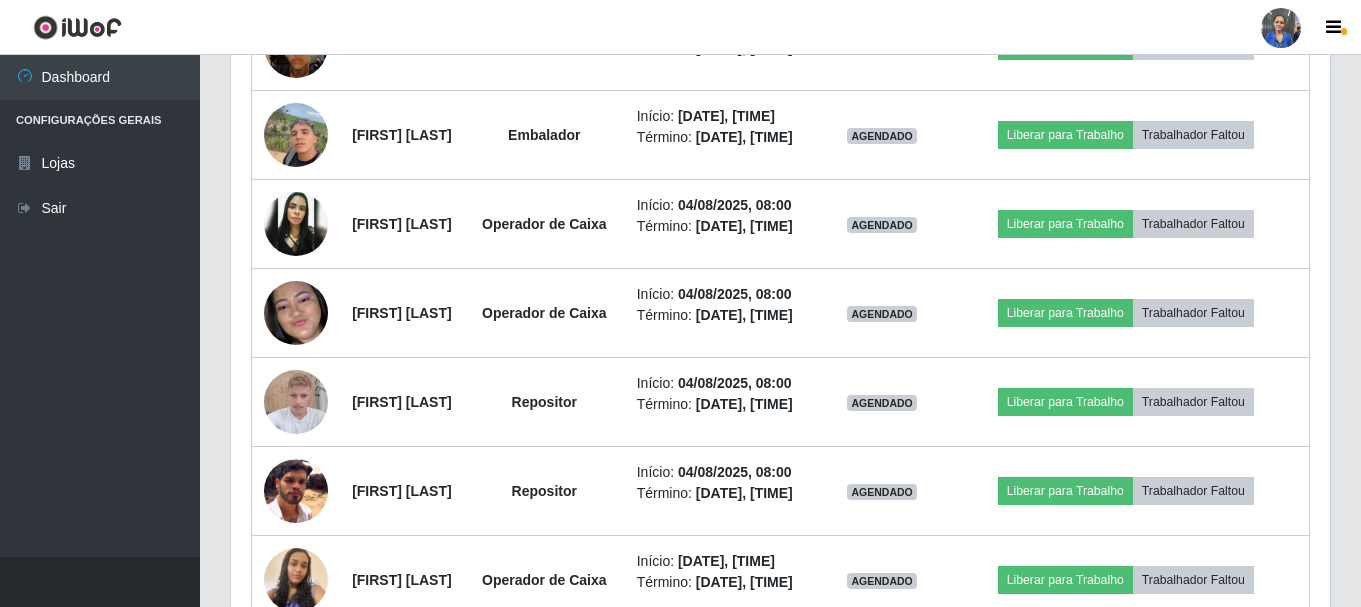 click on "Avaliação" at bounding box center [1261, -43] 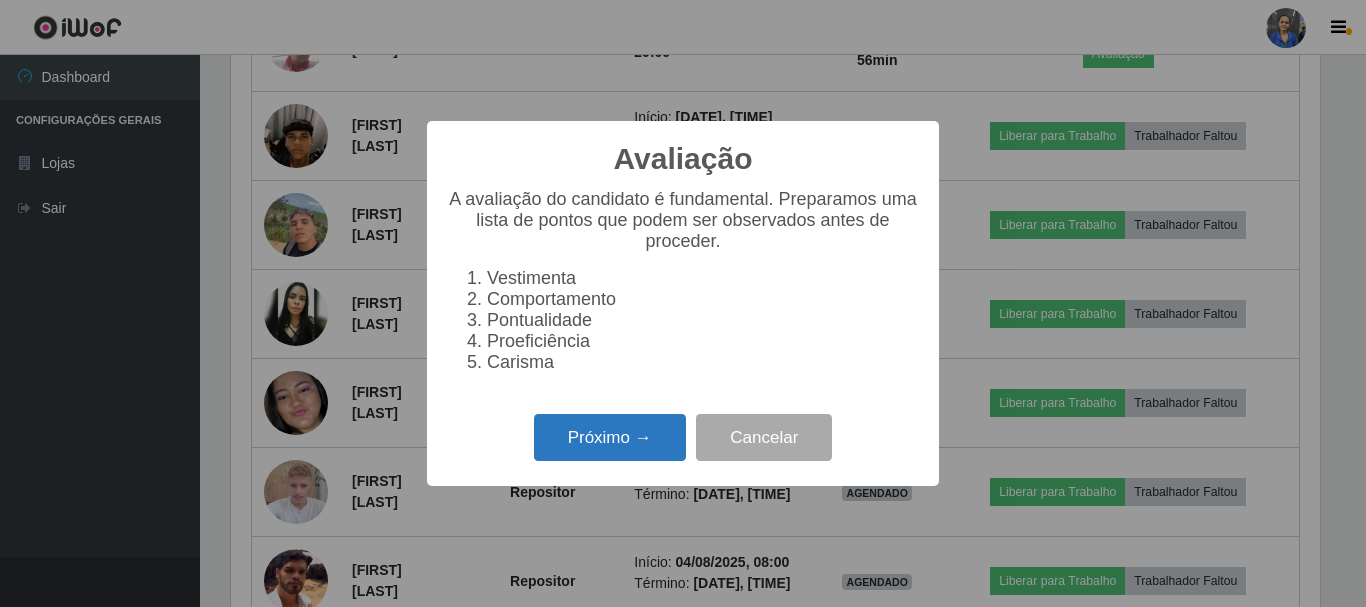 click on "Próximo →" at bounding box center (610, 437) 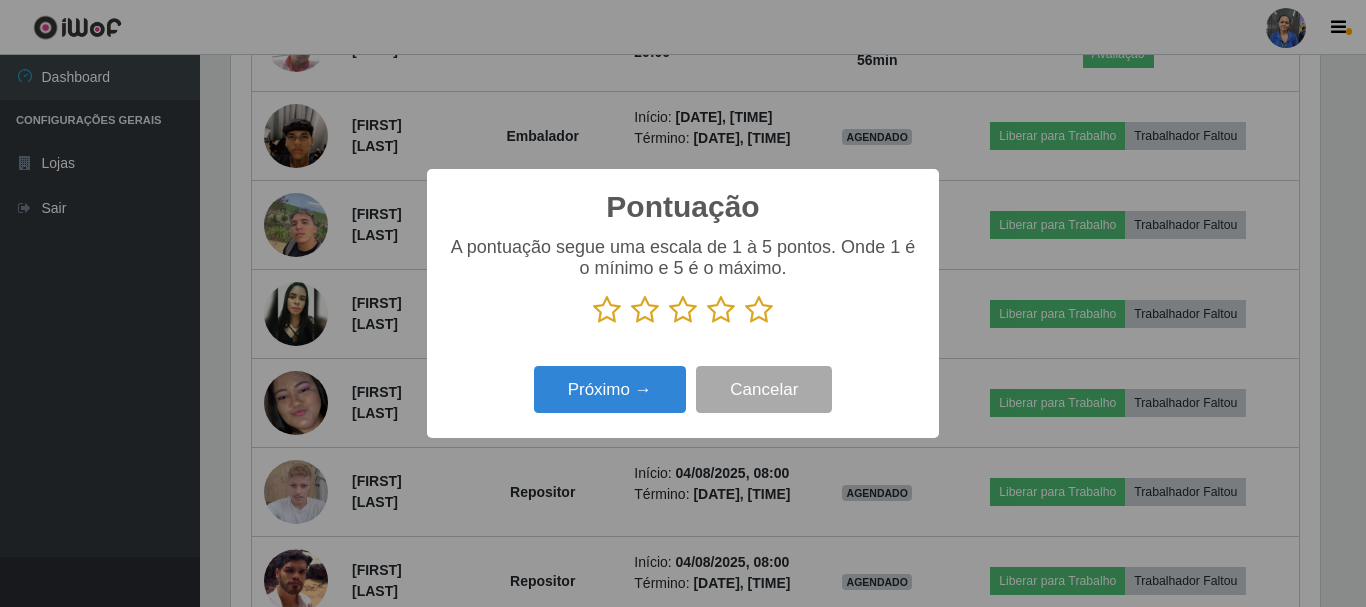 click at bounding box center (759, 310) 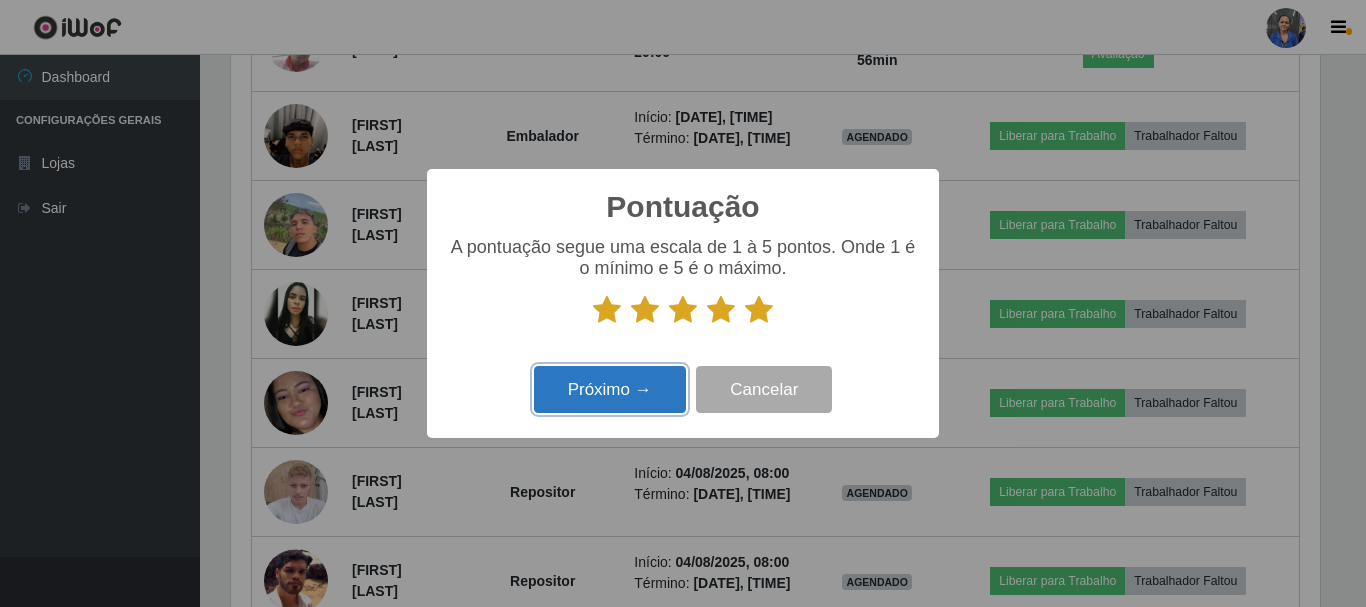 click on "Próximo →" at bounding box center (610, 389) 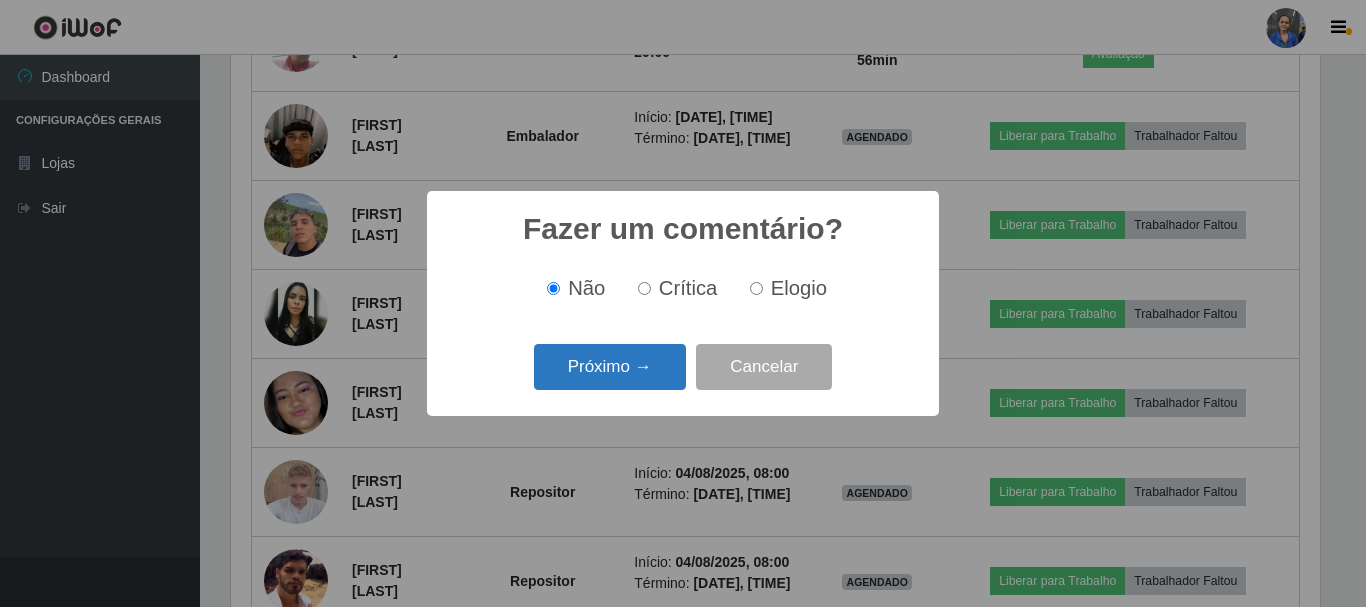 click on "Próximo →" at bounding box center (610, 367) 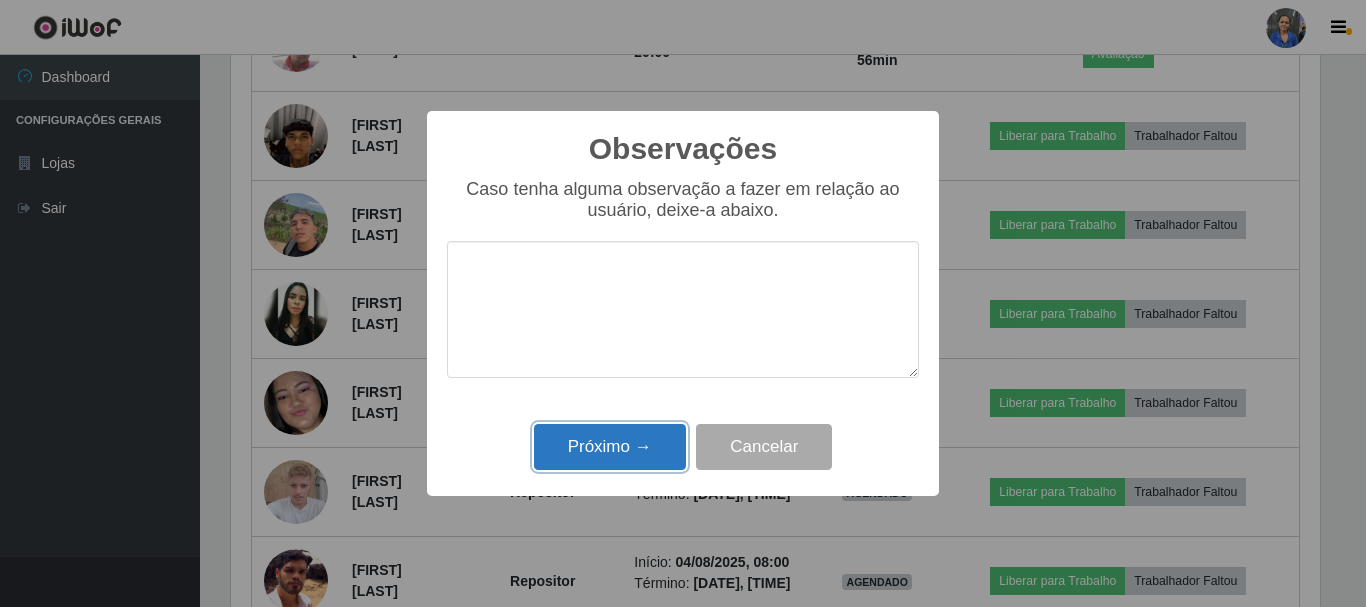 click on "Próximo →" at bounding box center (610, 447) 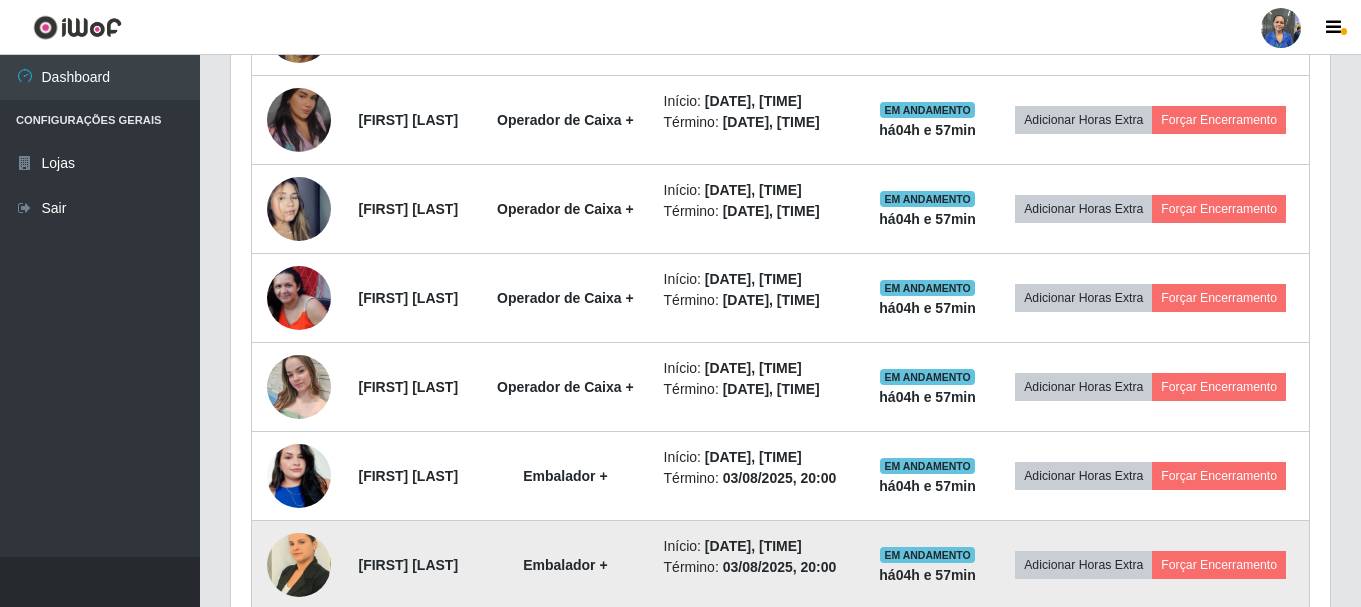 scroll, scrollTop: 1065, scrollLeft: 0, axis: vertical 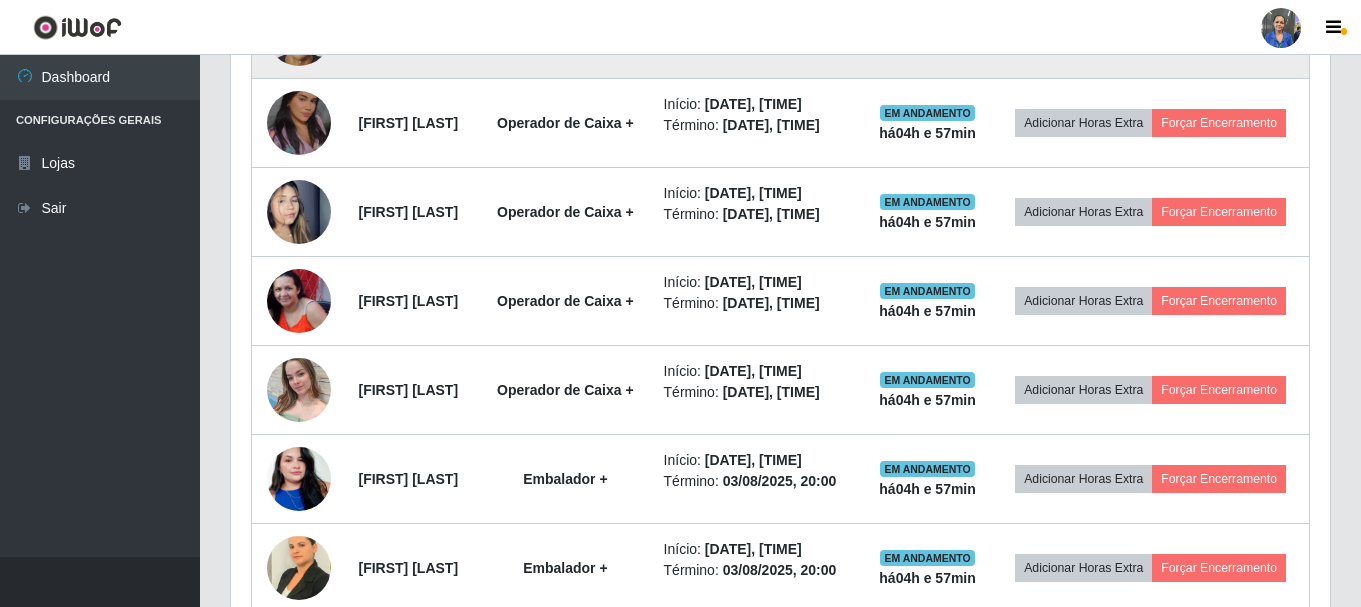 click on "Forçar Encerramento" at bounding box center (1219, 34) 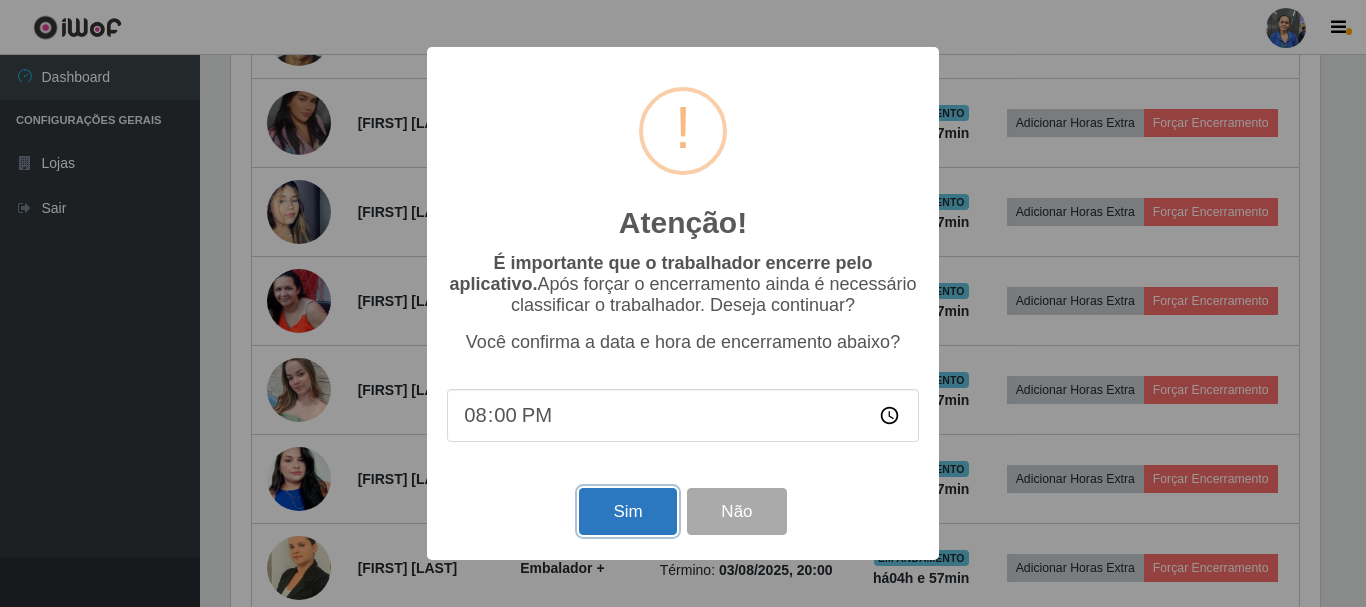 click on "Sim" at bounding box center (627, 511) 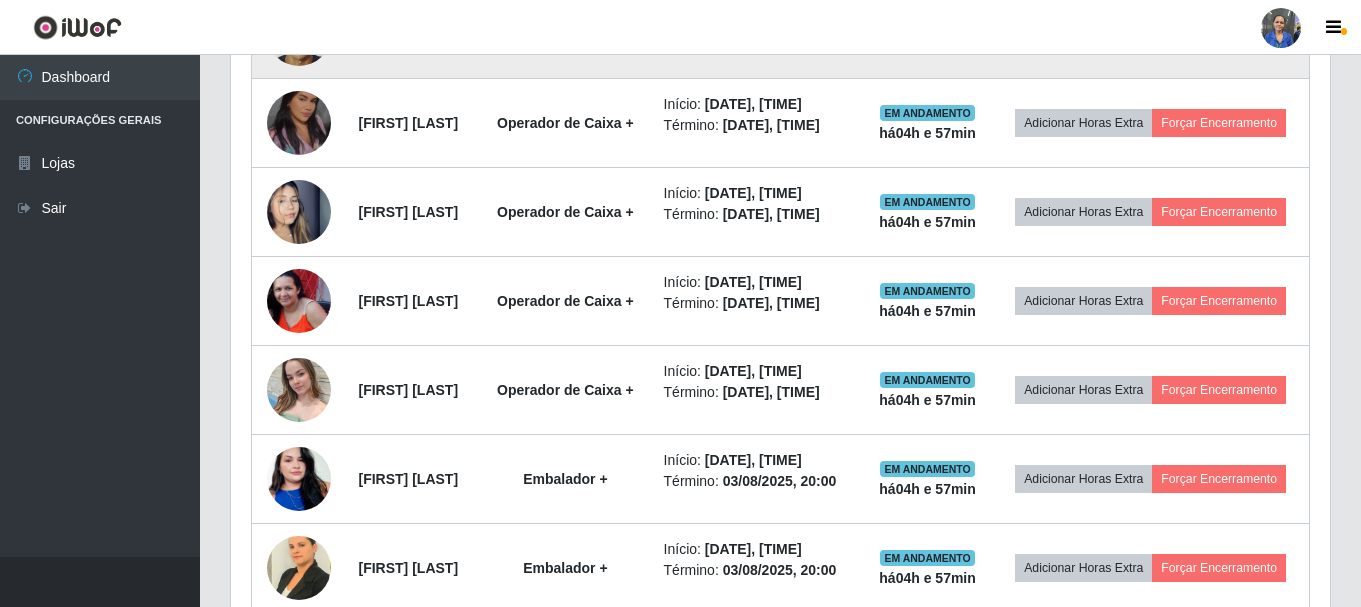 scroll, scrollTop: 999585, scrollLeft: 998901, axis: both 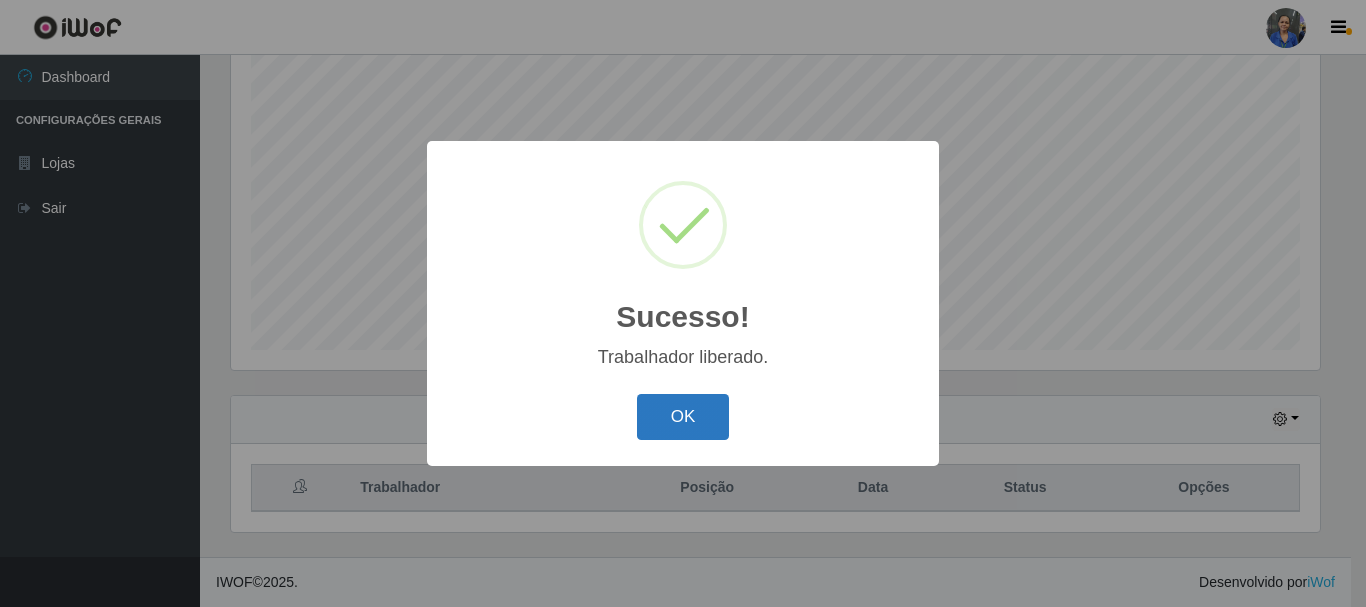 click on "OK" at bounding box center [683, 417] 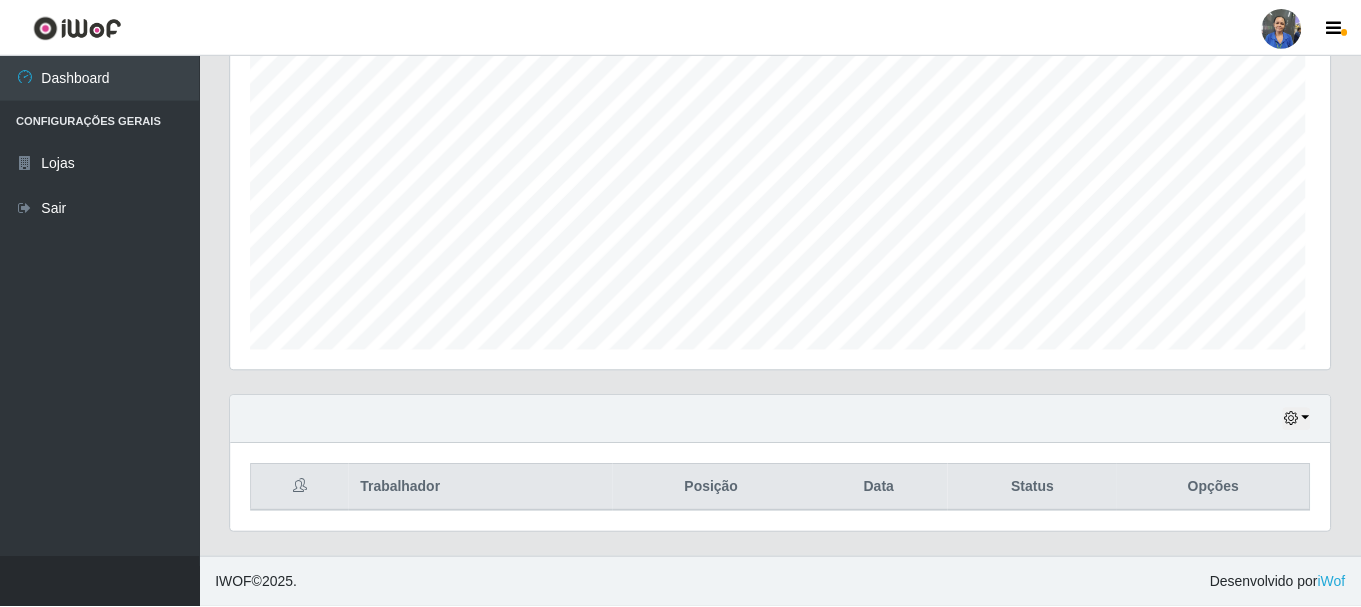 scroll, scrollTop: 999585, scrollLeft: 998901, axis: both 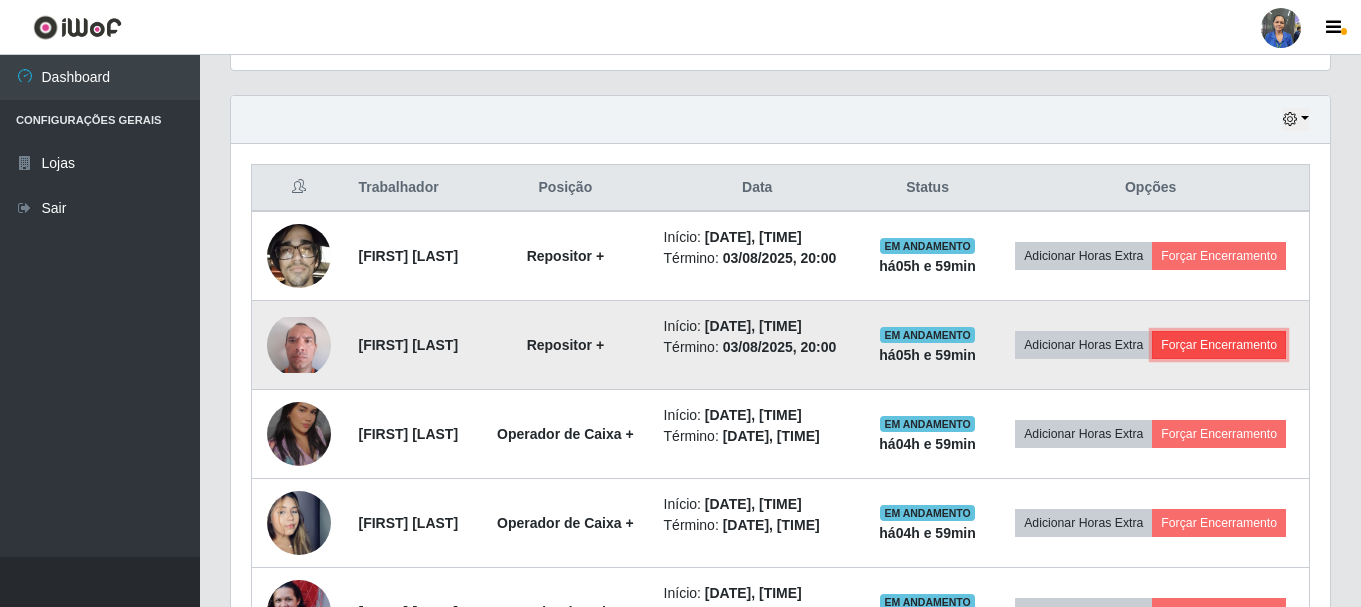 click on "Forçar Encerramento" at bounding box center (1219, 345) 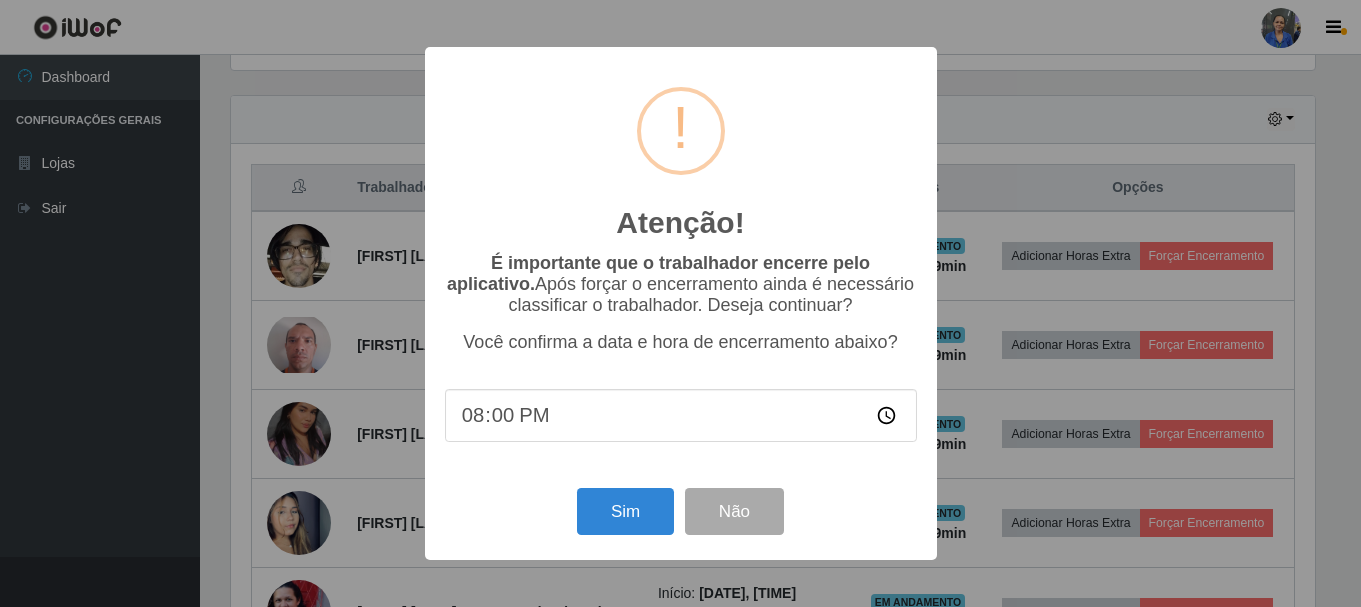 scroll, scrollTop: 999585, scrollLeft: 998911, axis: both 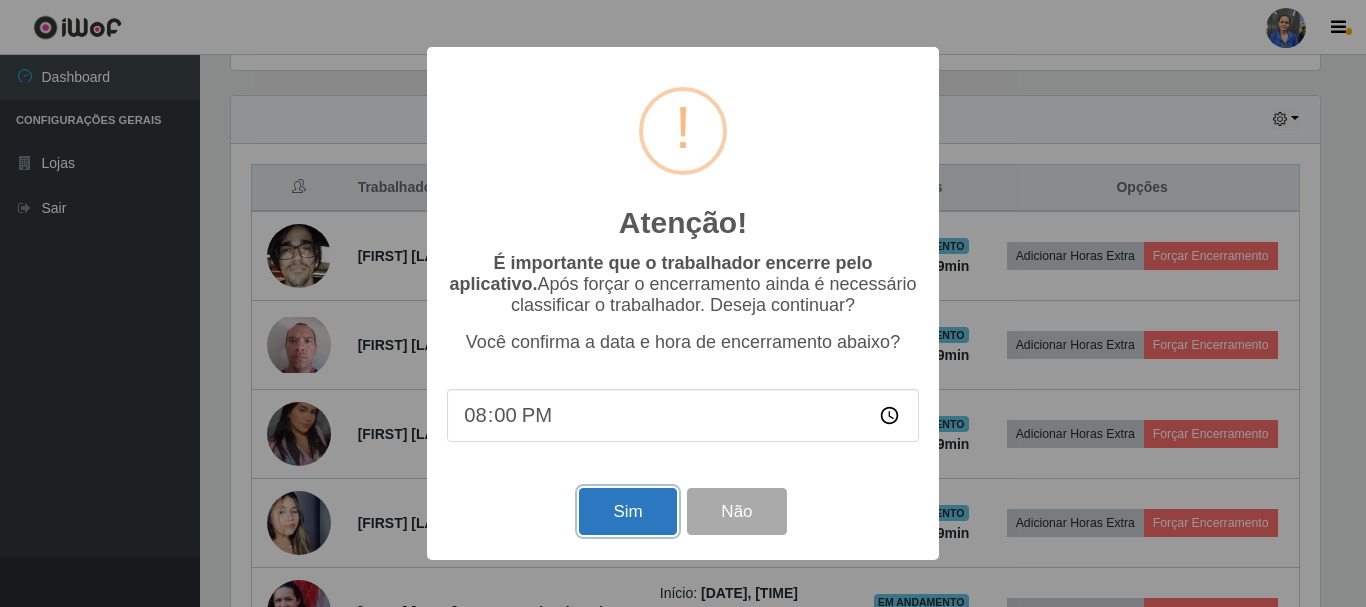 click on "Sim" at bounding box center (627, 511) 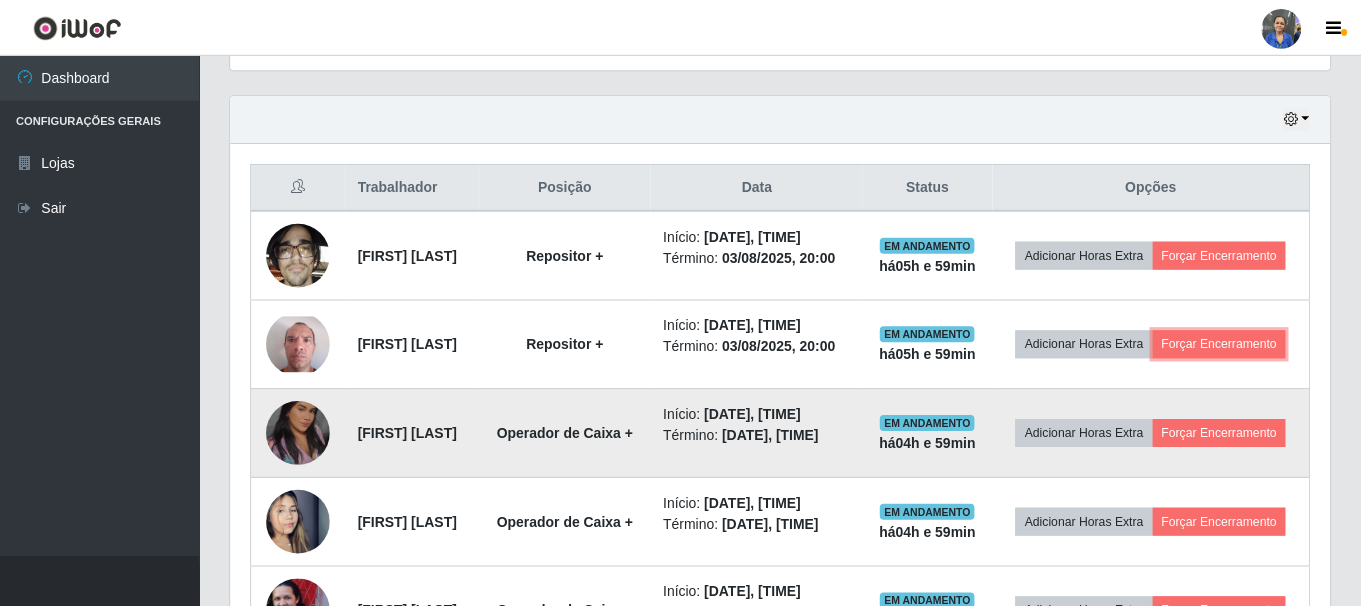 scroll, scrollTop: 999585, scrollLeft: 998901, axis: both 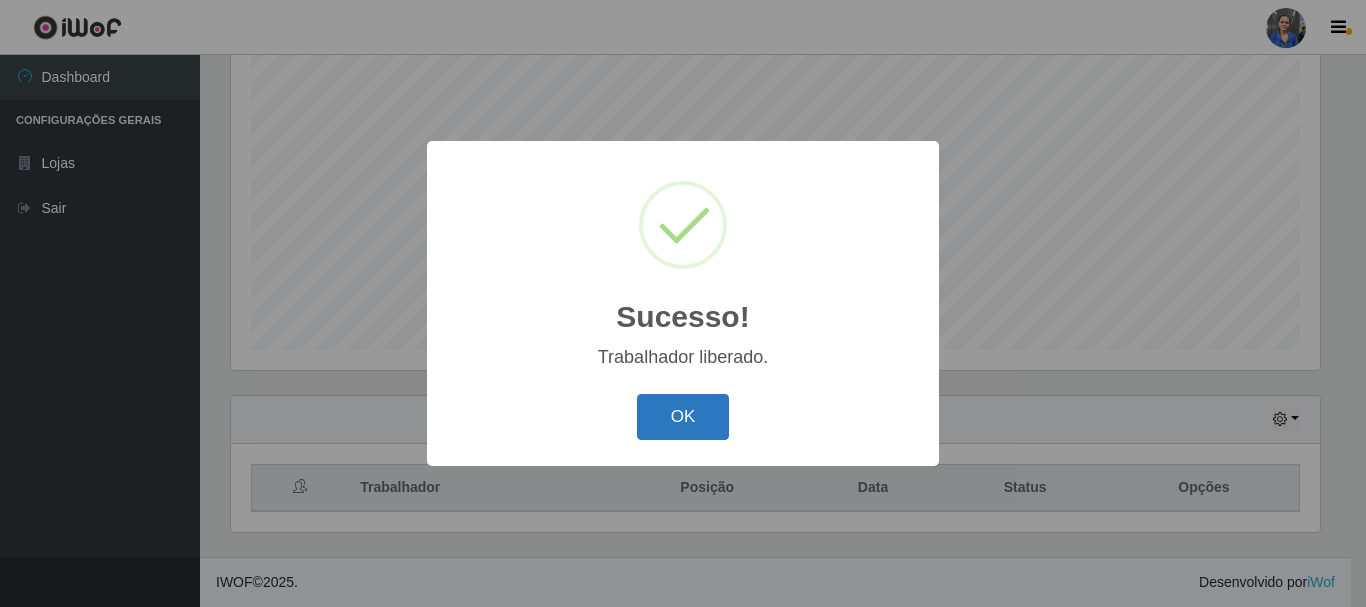 click on "OK" at bounding box center [683, 417] 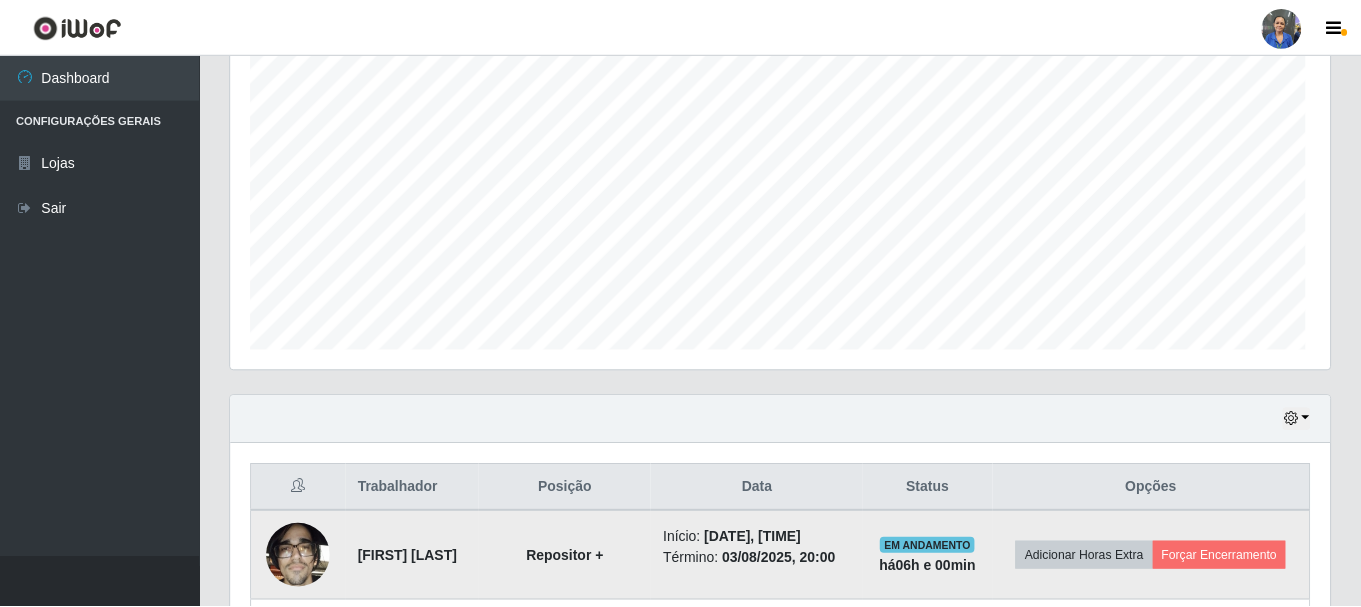 scroll, scrollTop: 999585, scrollLeft: 998901, axis: both 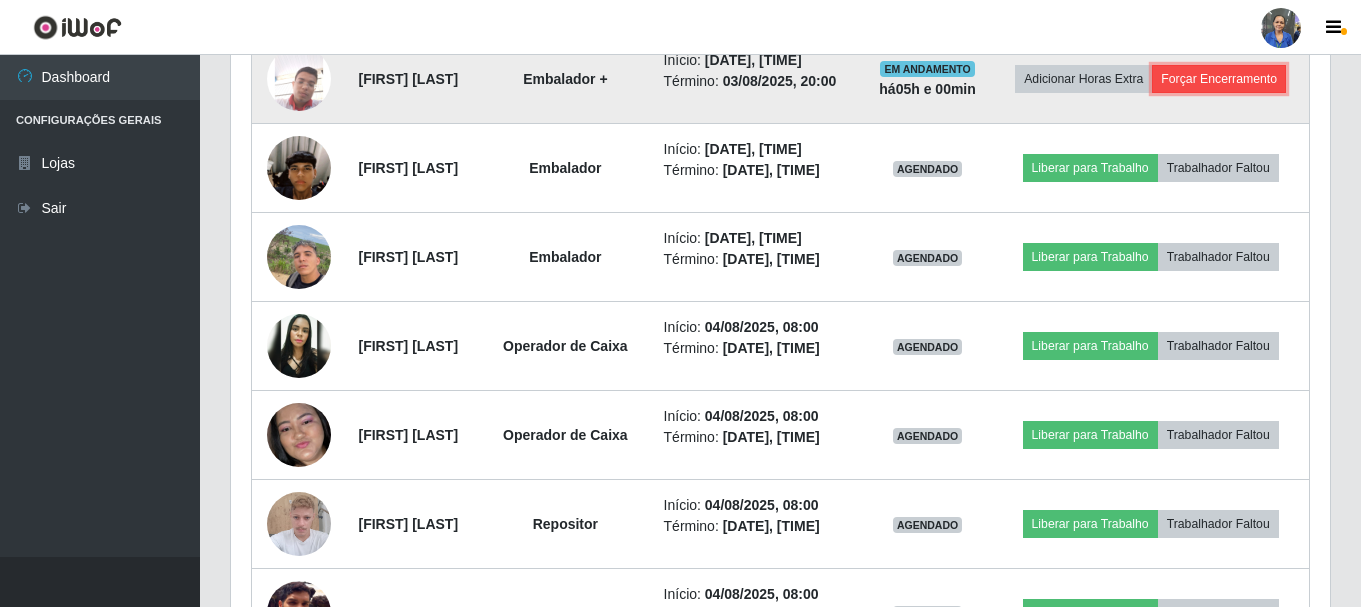 click on "Forçar Encerramento" at bounding box center [1219, 79] 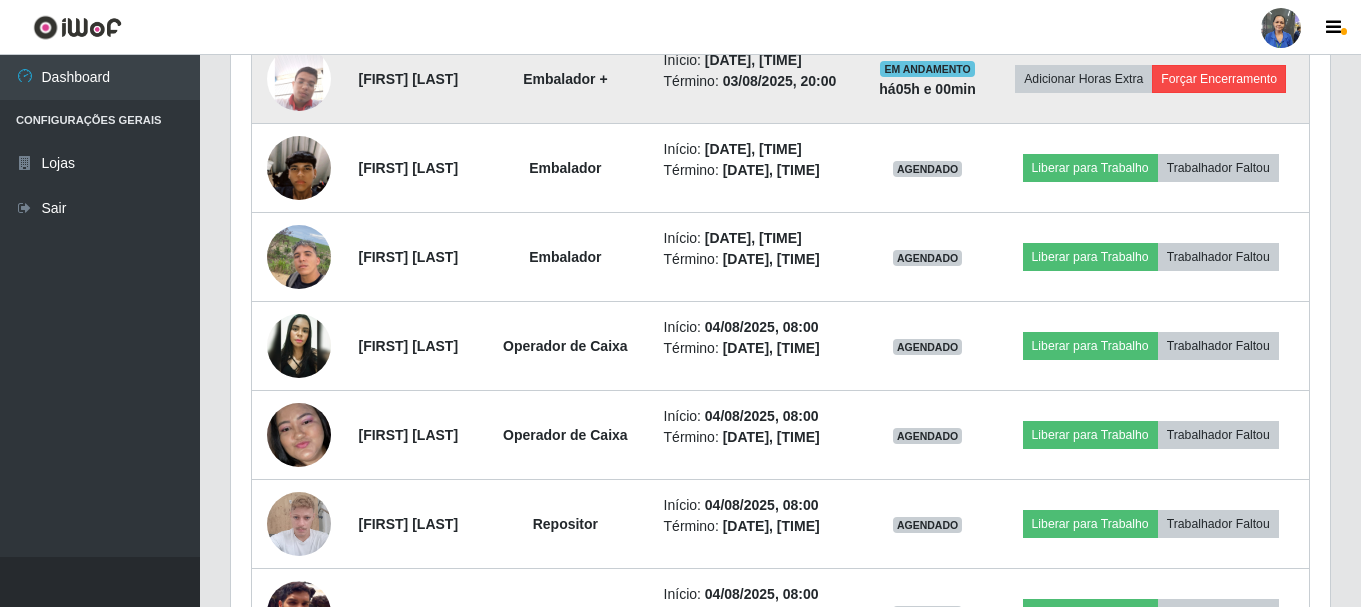 scroll, scrollTop: 999585, scrollLeft: 998911, axis: both 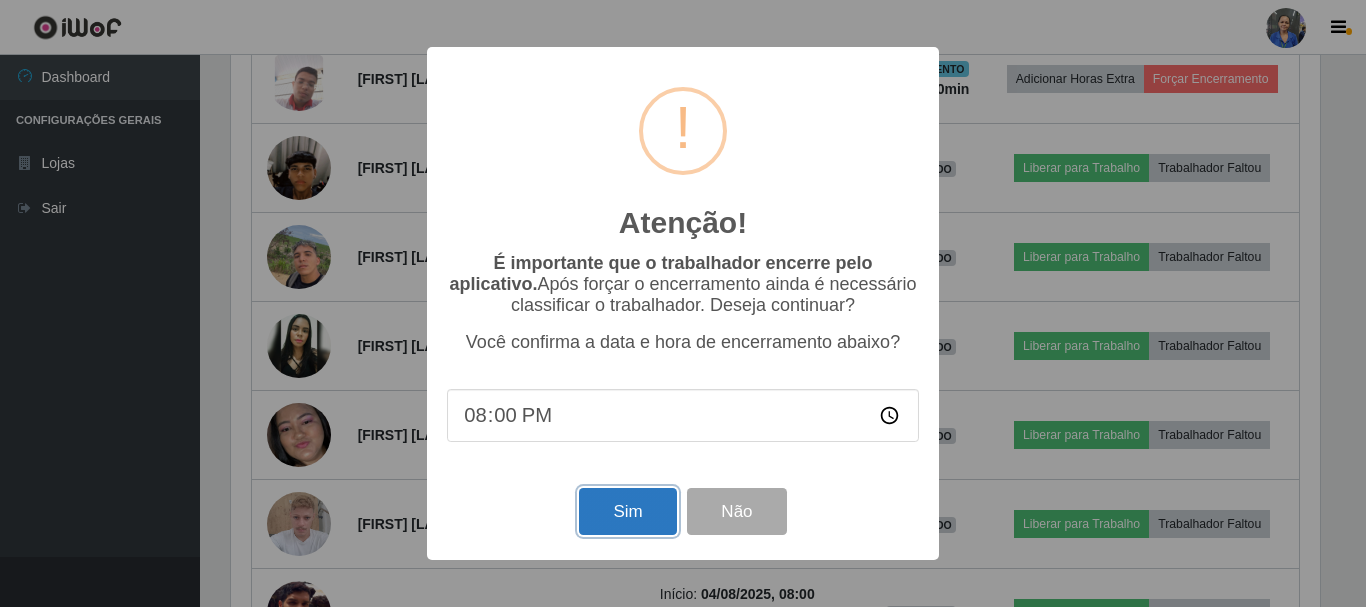 click on "Sim" at bounding box center (627, 511) 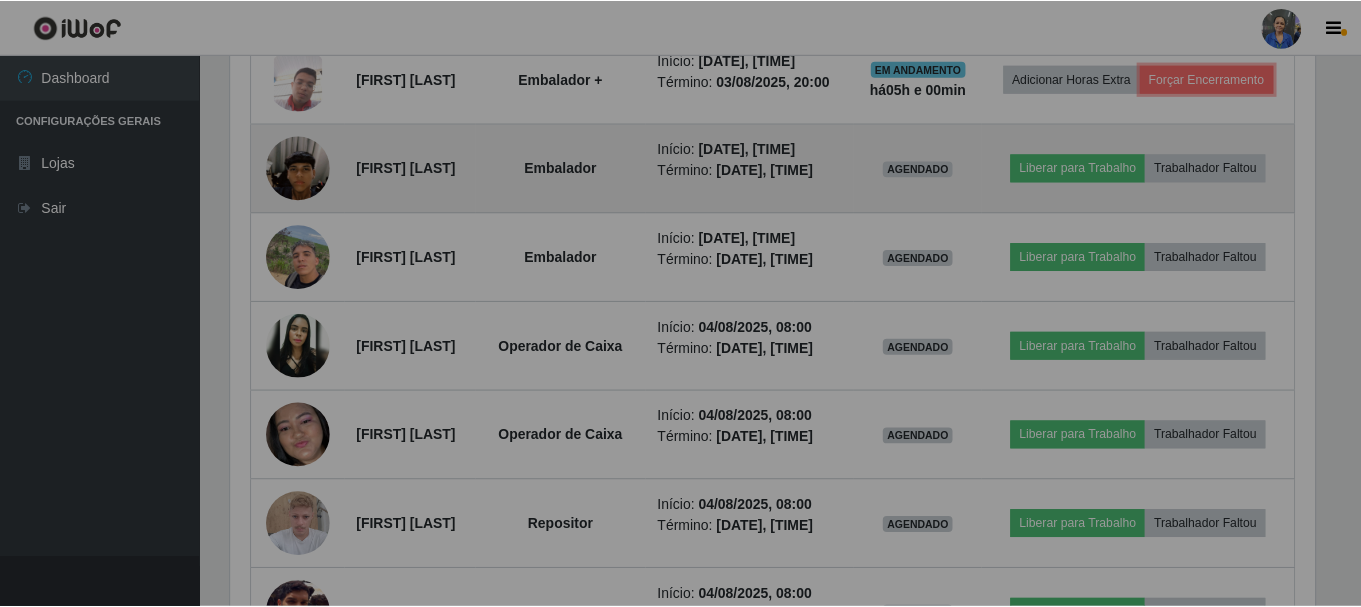 scroll, scrollTop: 999585, scrollLeft: 998901, axis: both 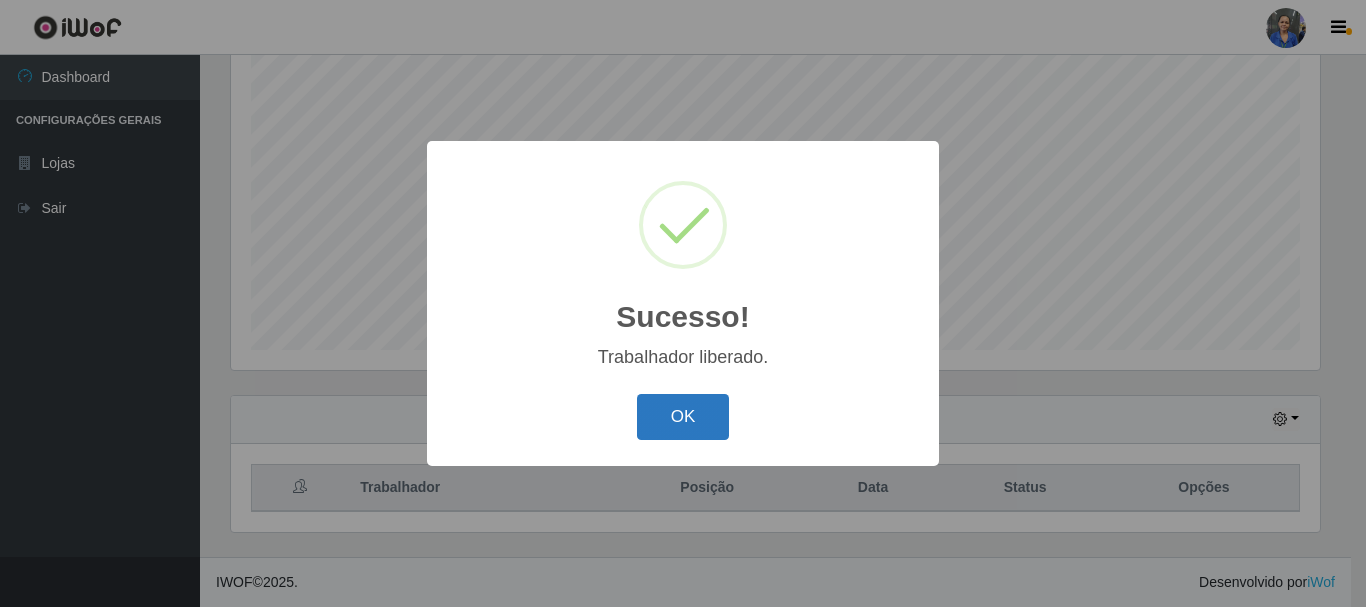 click on "OK" at bounding box center (683, 417) 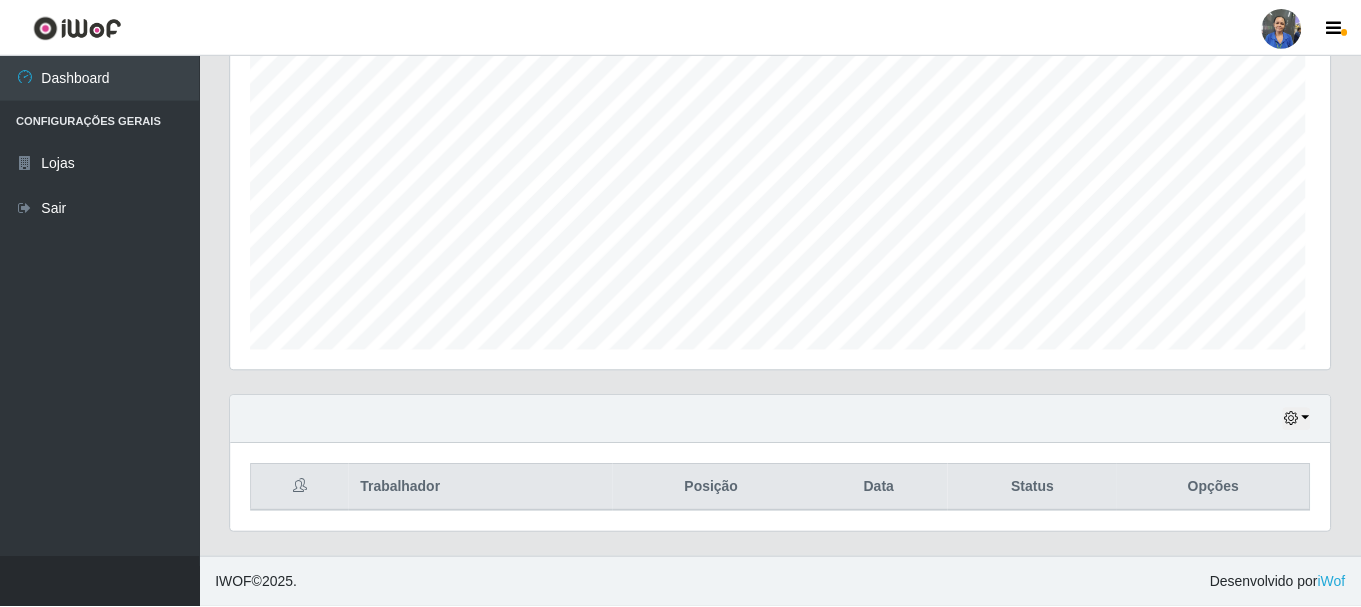 scroll, scrollTop: 999585, scrollLeft: 998901, axis: both 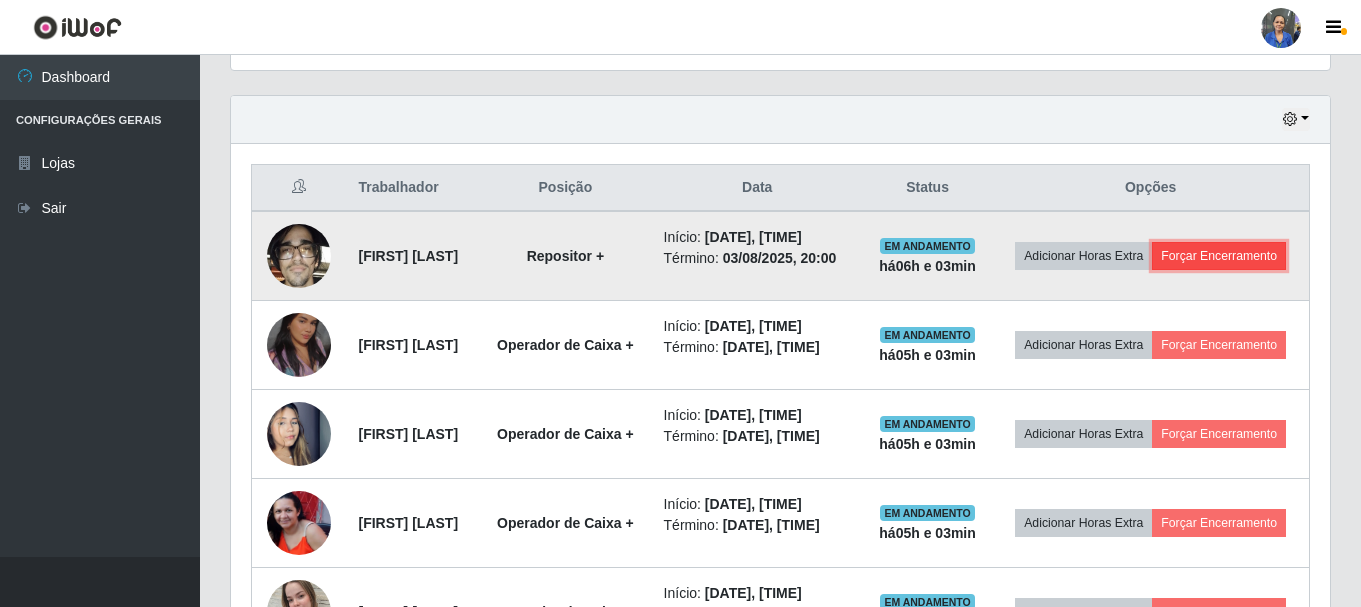 click on "Forçar Encerramento" at bounding box center (1219, 256) 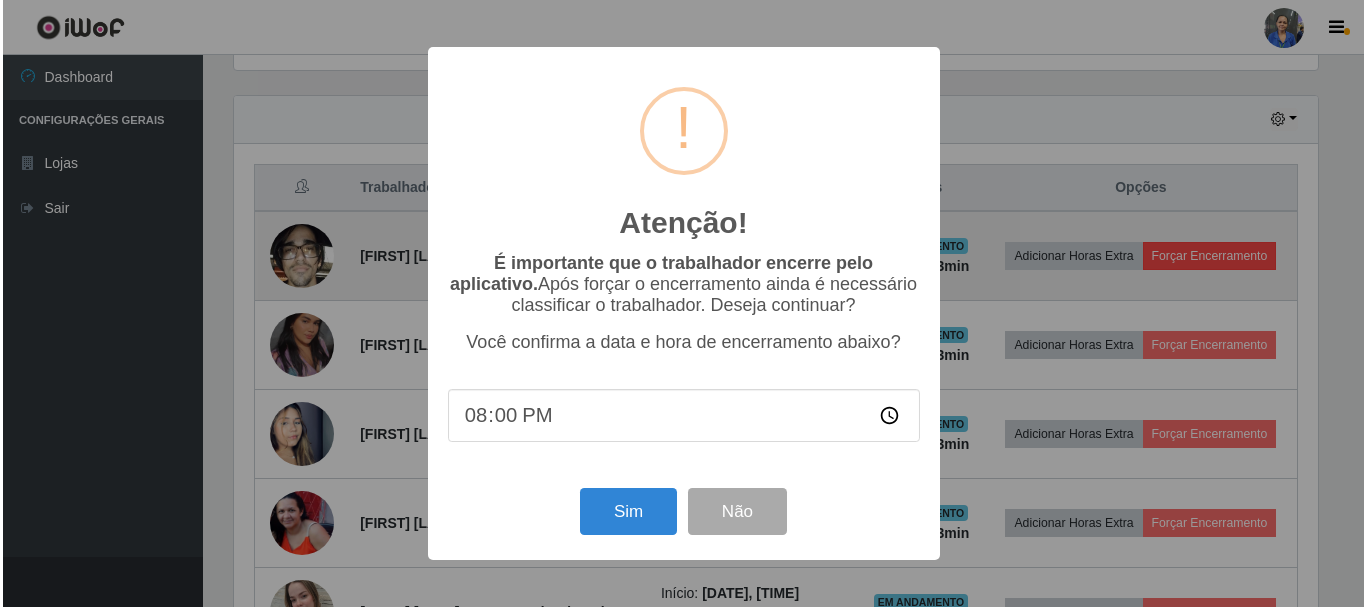 scroll, scrollTop: 999585, scrollLeft: 998911, axis: both 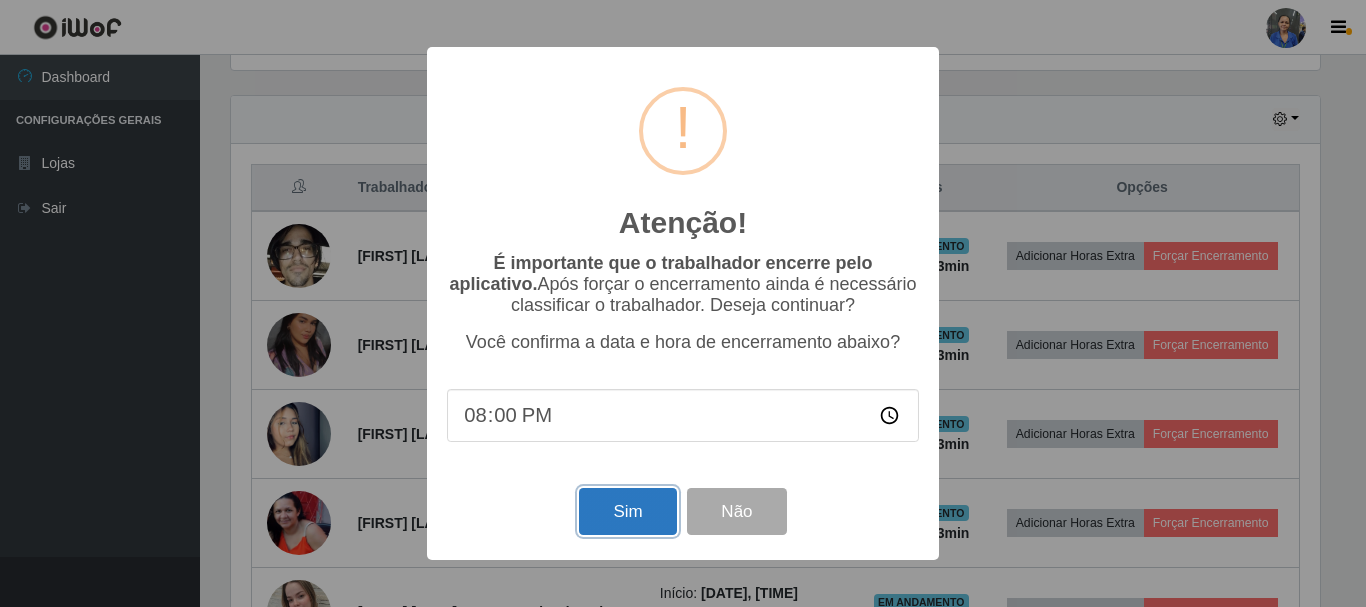 click on "Sim" at bounding box center (627, 511) 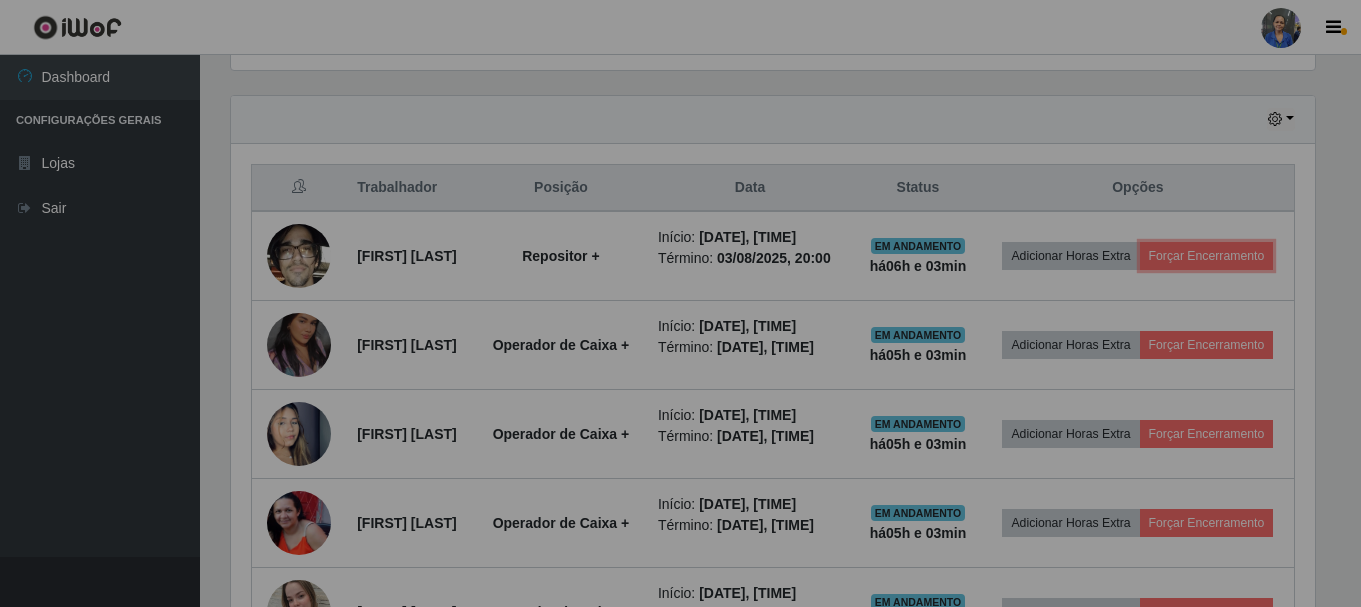 scroll, scrollTop: 999585, scrollLeft: 998901, axis: both 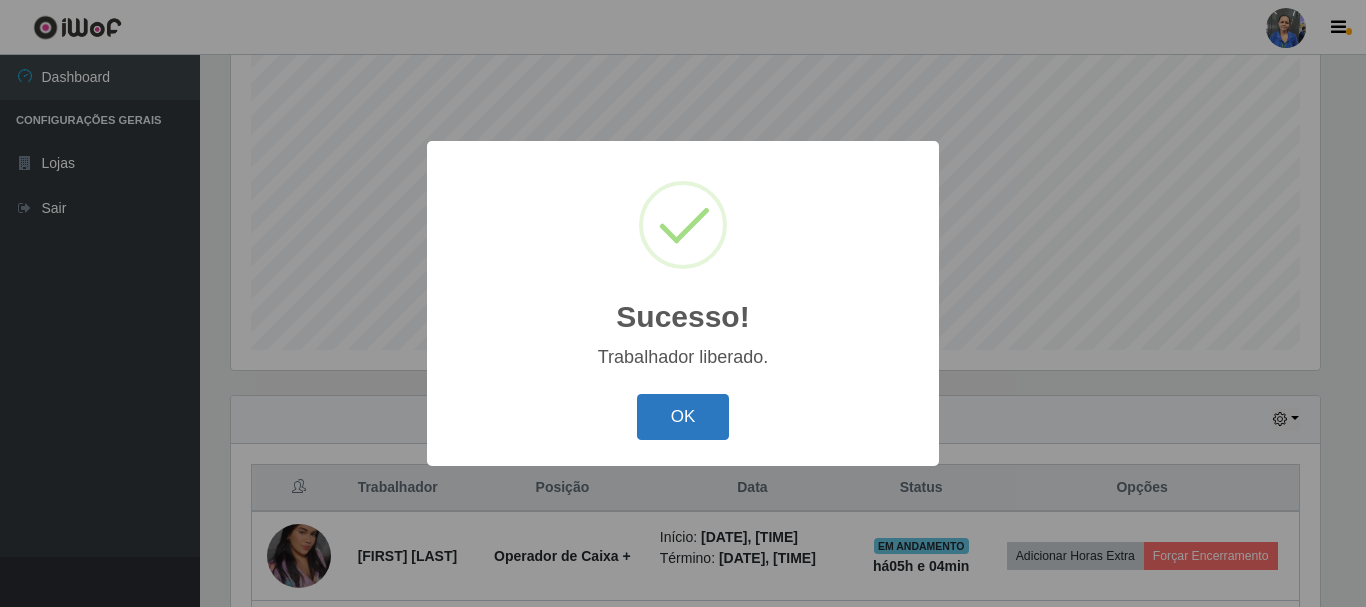 click on "OK" at bounding box center [683, 417] 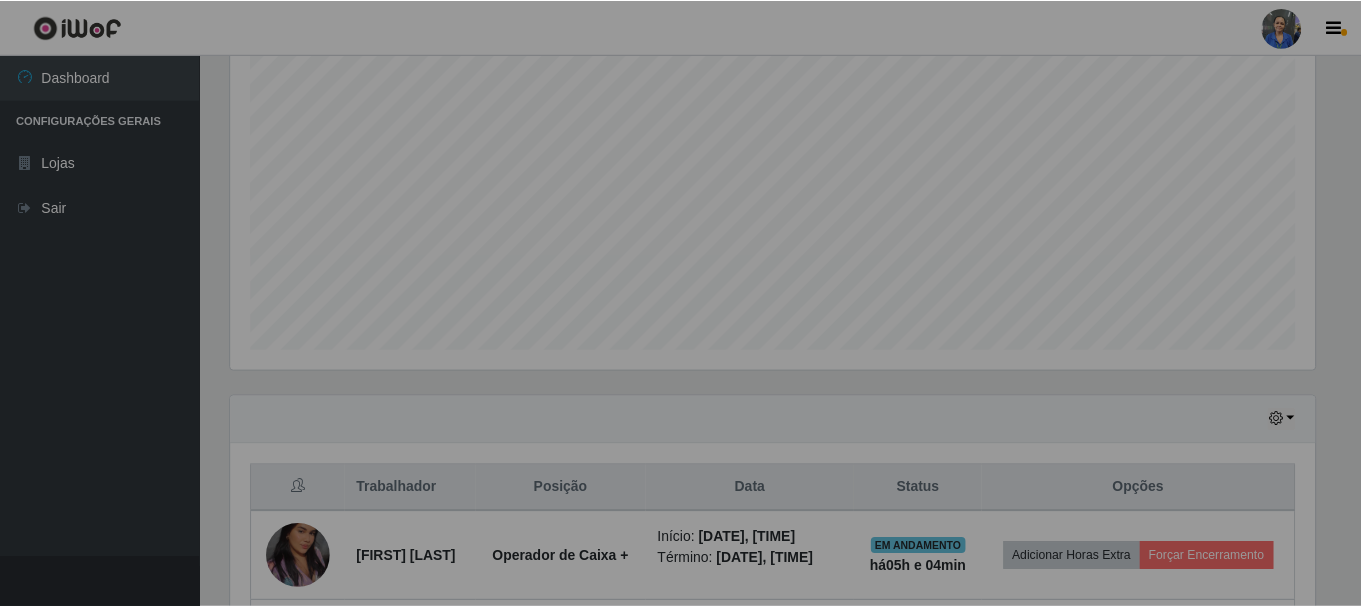 scroll, scrollTop: 999585, scrollLeft: 998901, axis: both 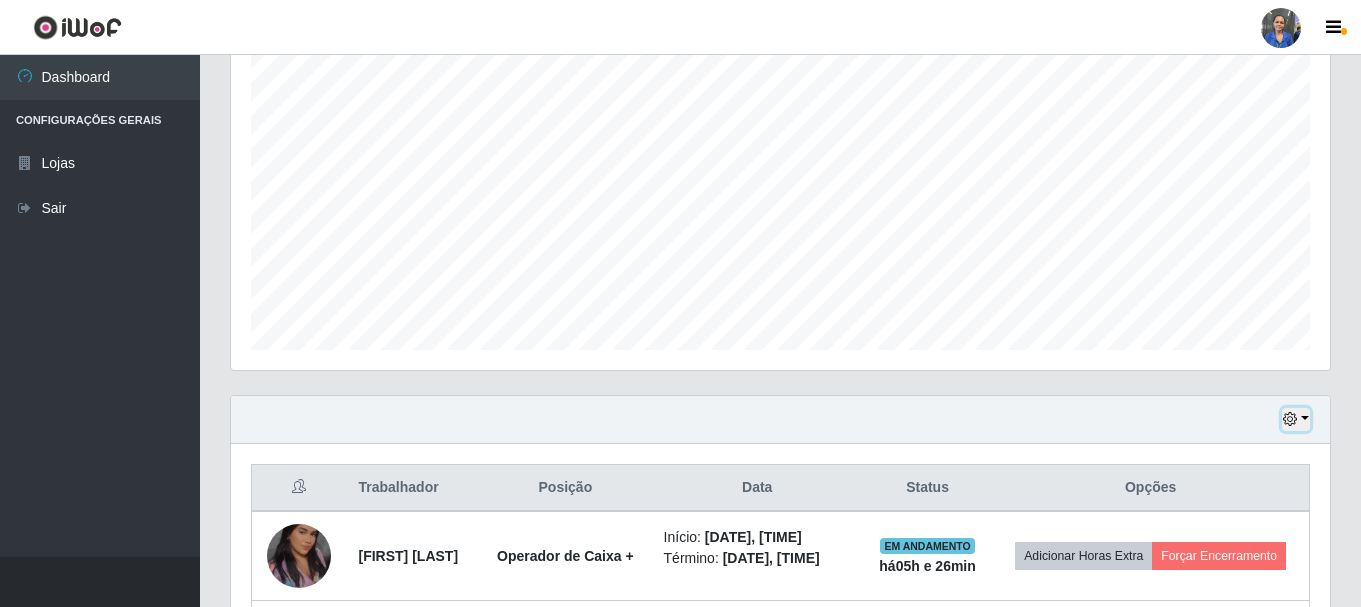 click at bounding box center [1290, 419] 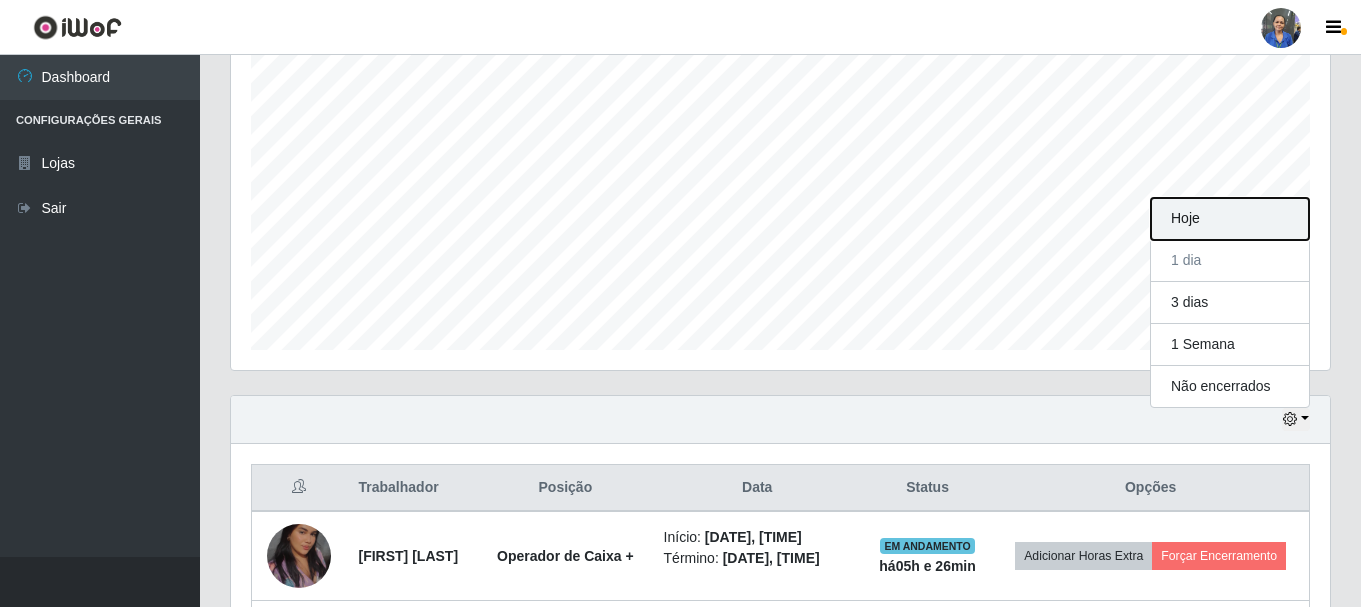 click on "Hoje" at bounding box center [1230, 219] 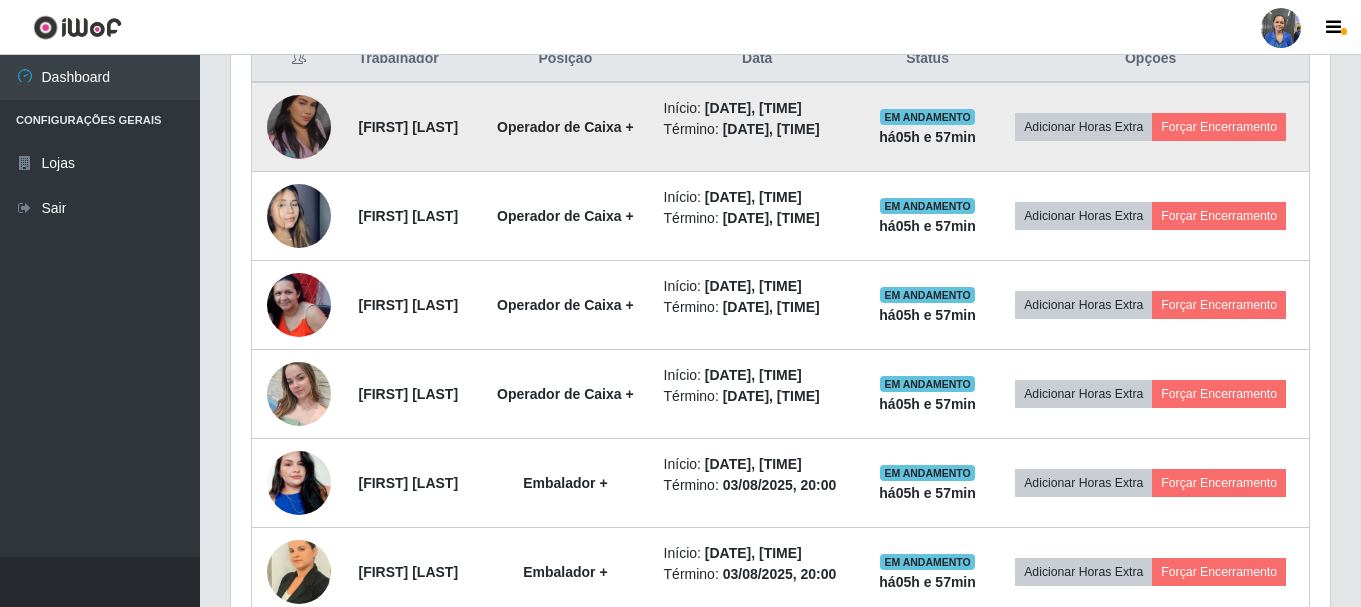 scroll, scrollTop: 989, scrollLeft: 0, axis: vertical 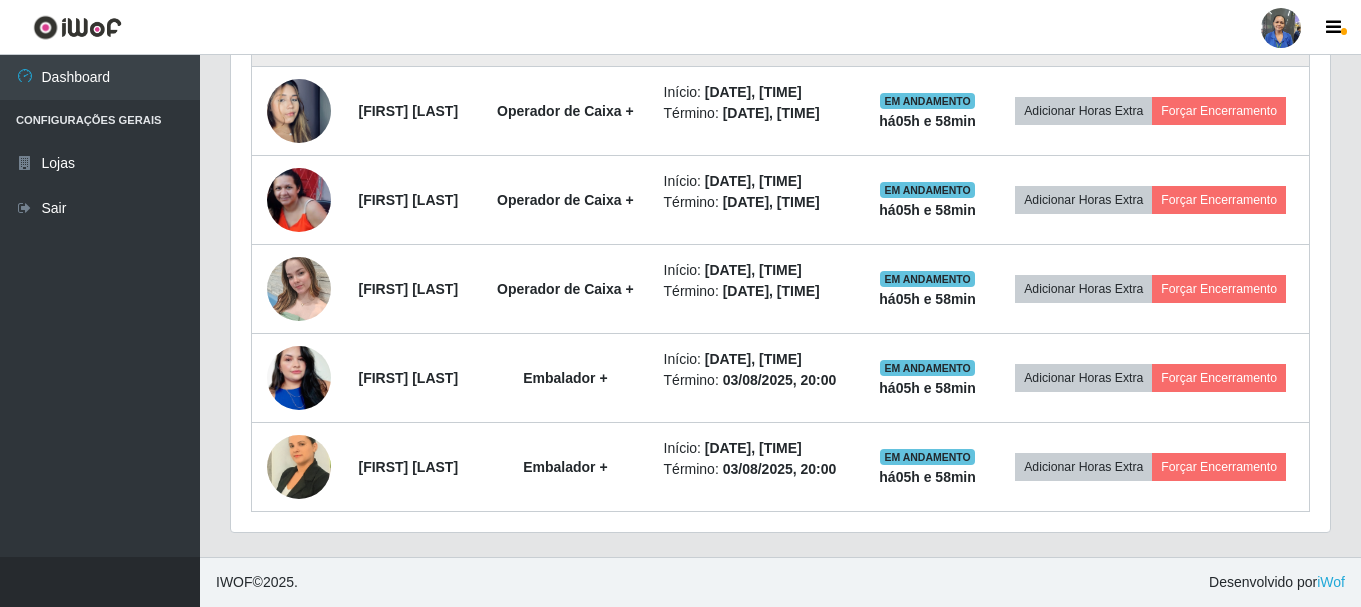 drag, startPoint x: 1004, startPoint y: 245, endPoint x: 865, endPoint y: 253, distance: 139.23003 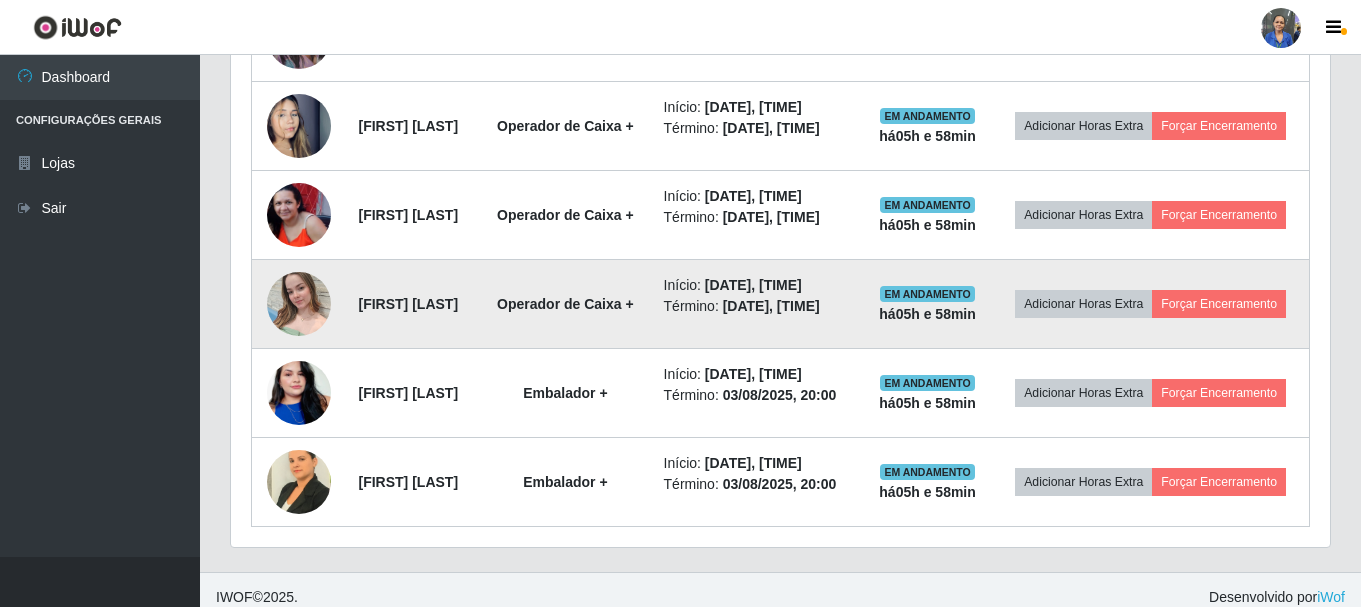 scroll, scrollTop: 655, scrollLeft: 0, axis: vertical 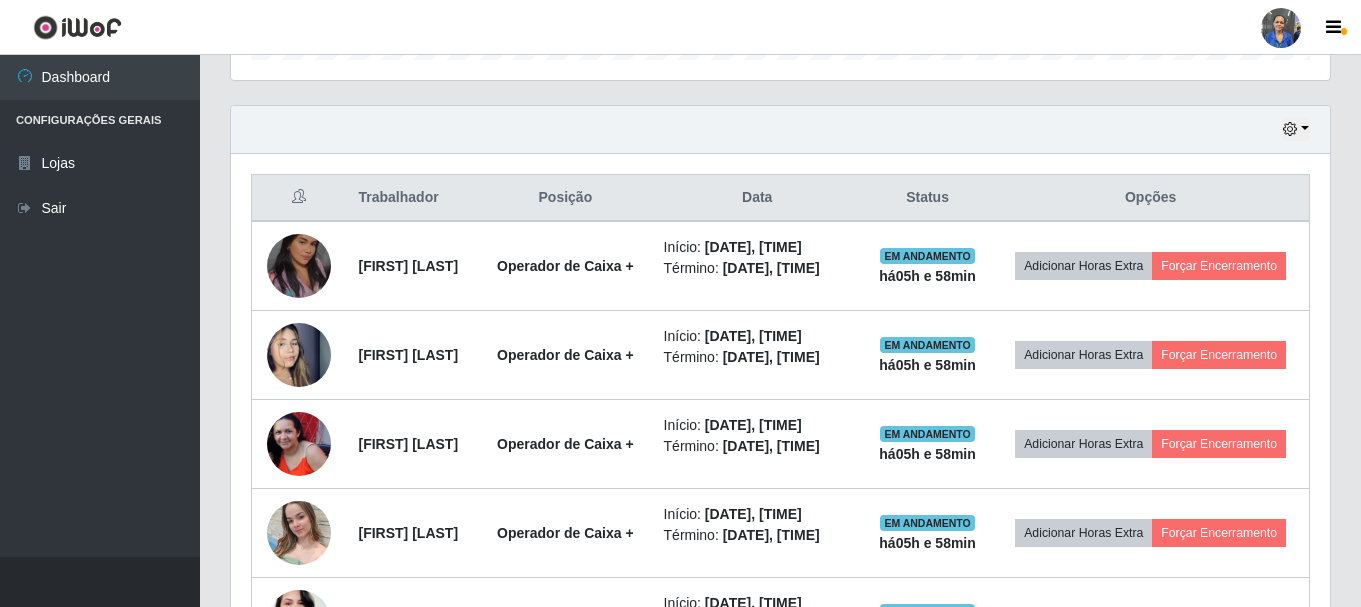 drag, startPoint x: 865, startPoint y: 253, endPoint x: 628, endPoint y: 151, distance: 258.01746 